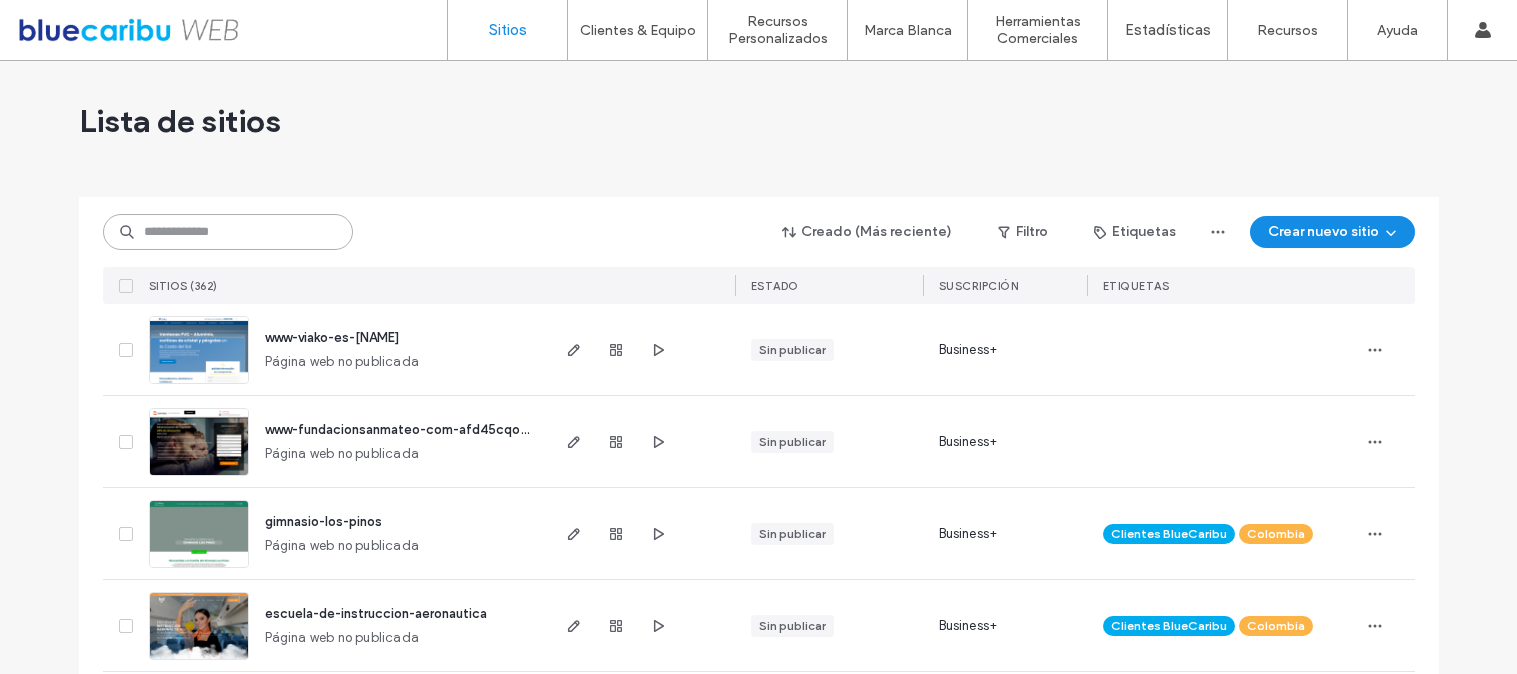 click at bounding box center [228, 232] 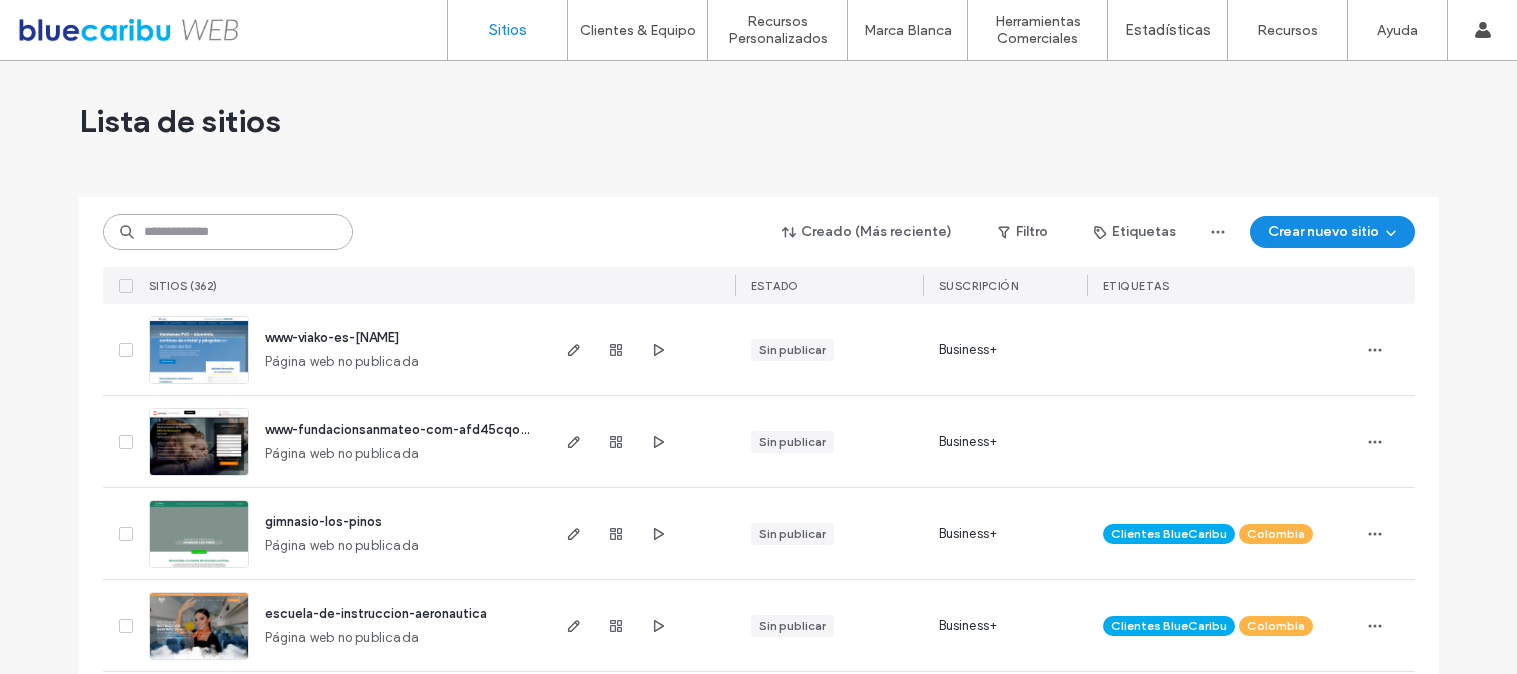 scroll, scrollTop: 0, scrollLeft: 0, axis: both 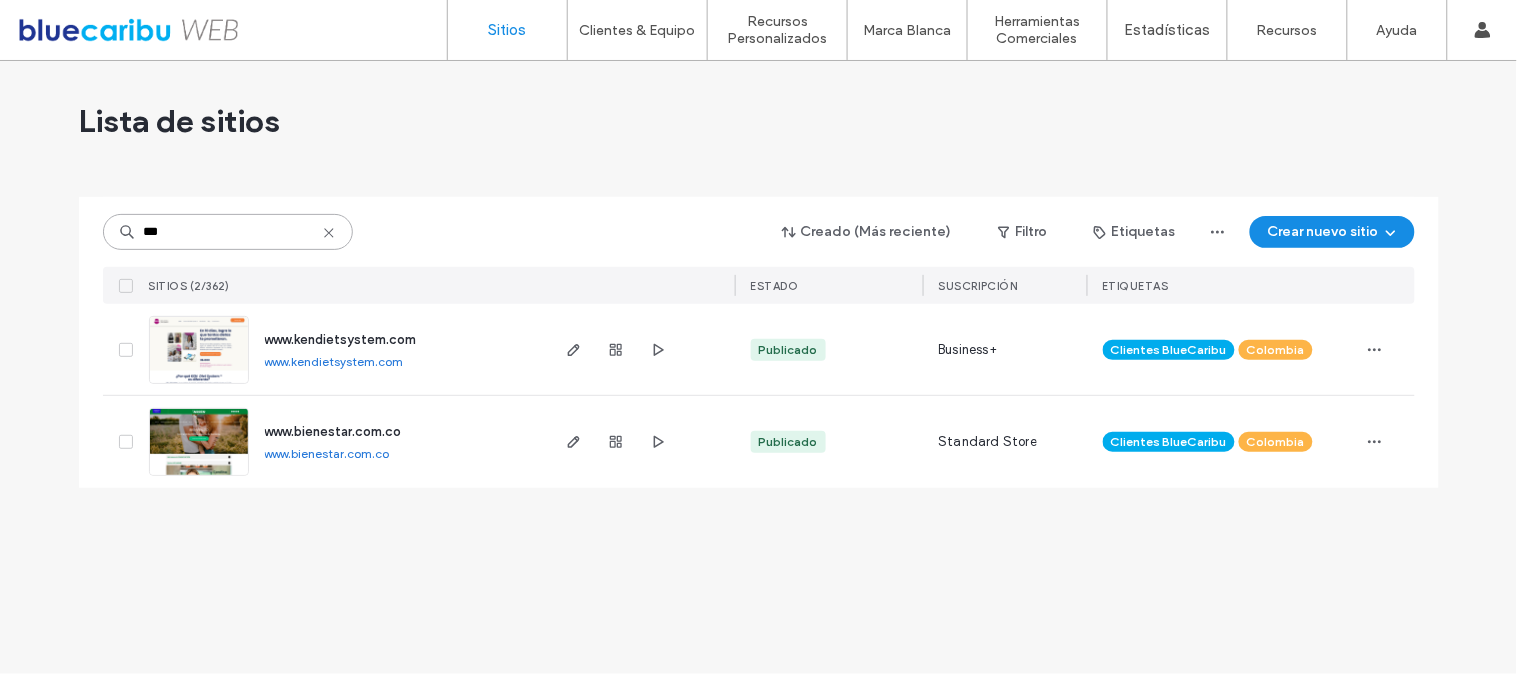 type on "***" 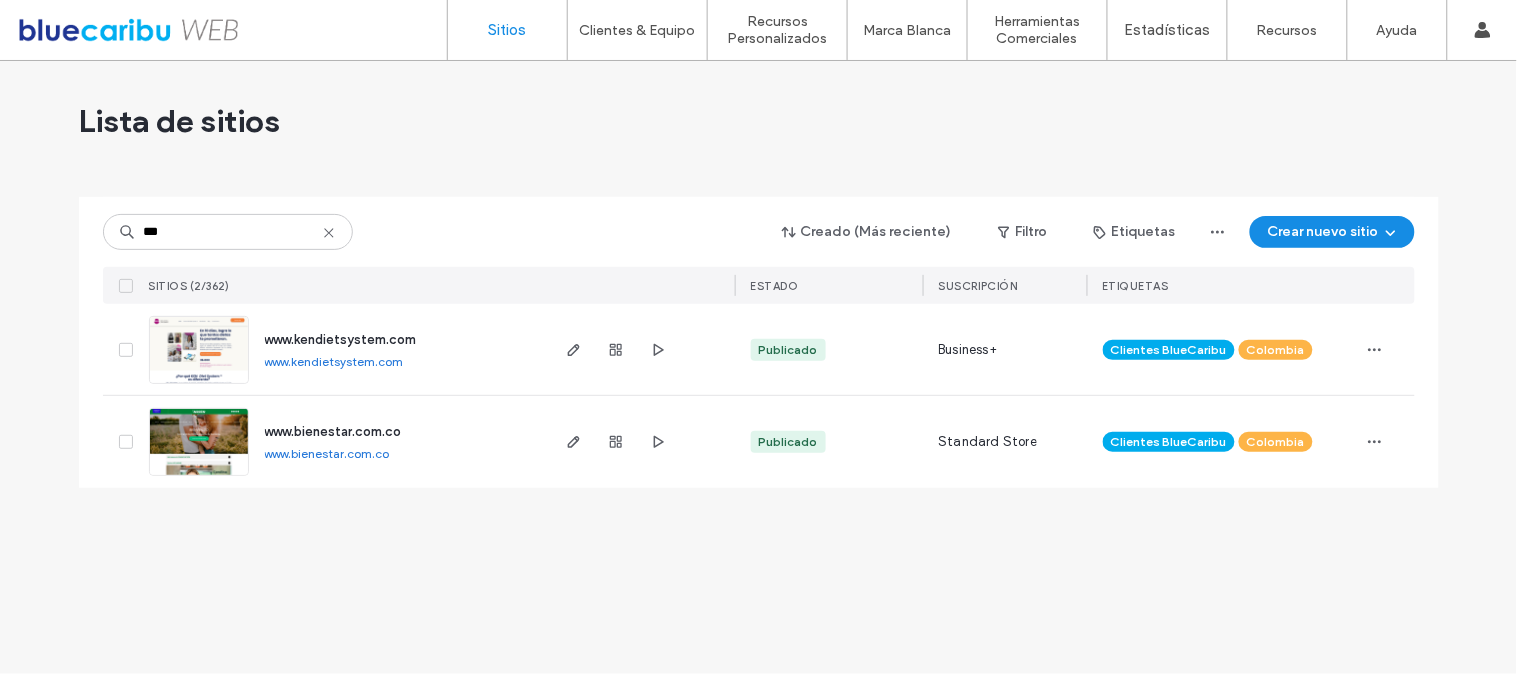 click on "www.kendietsystem.com" at bounding box center [334, 361] 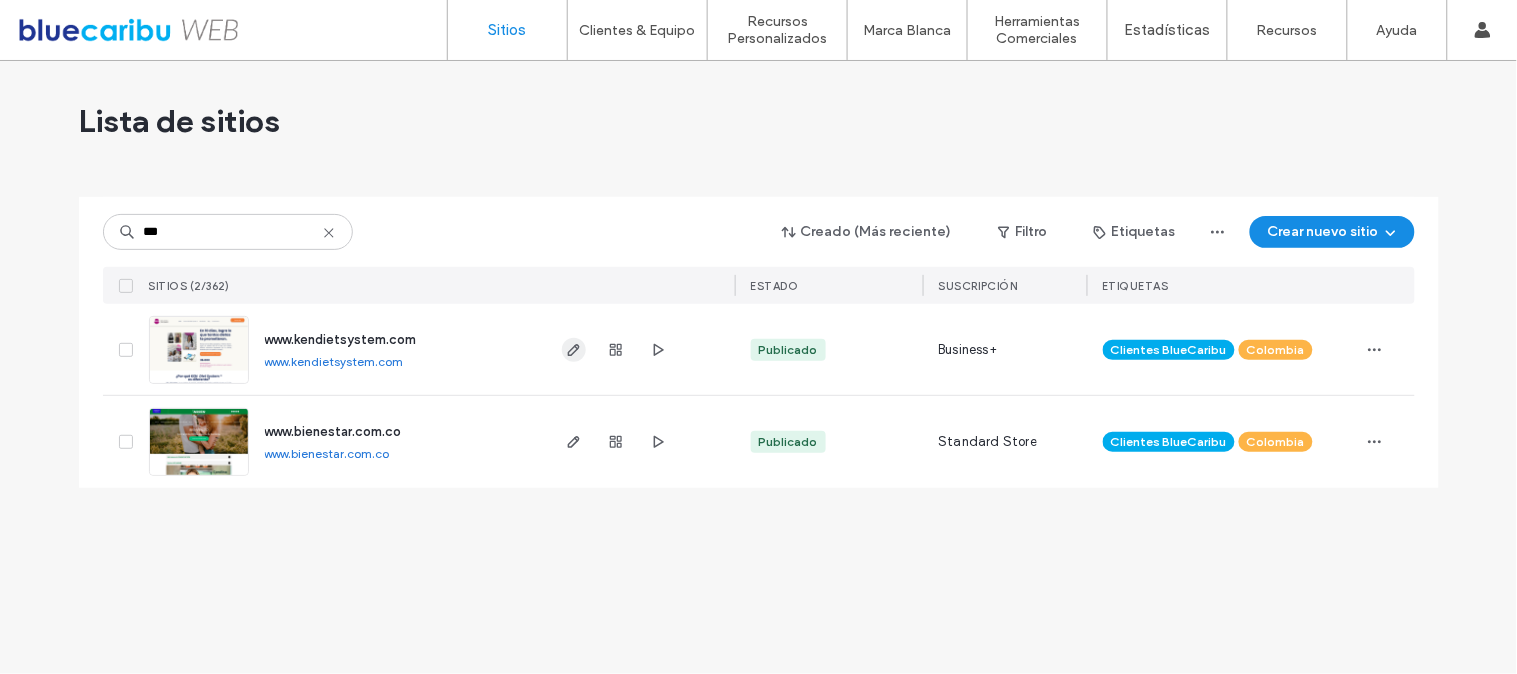 click 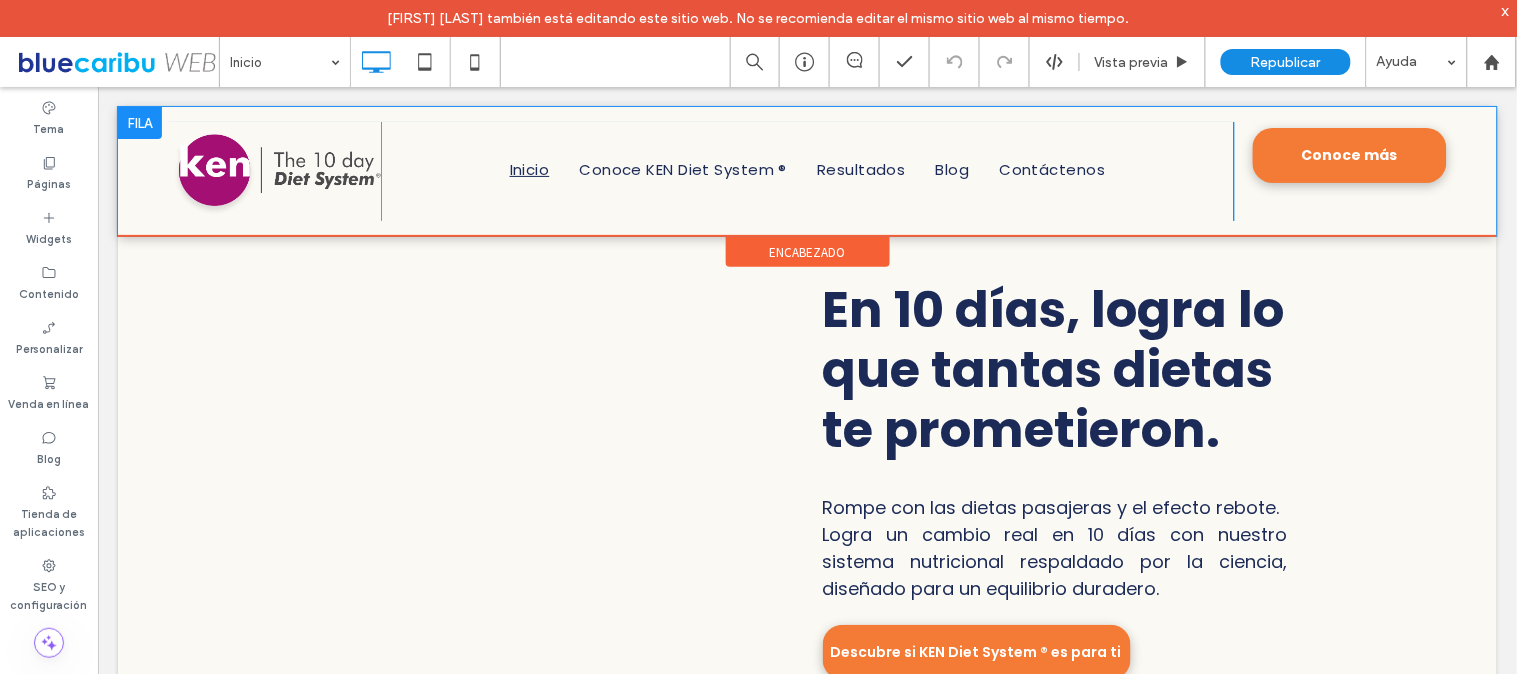 scroll, scrollTop: 0, scrollLeft: 0, axis: both 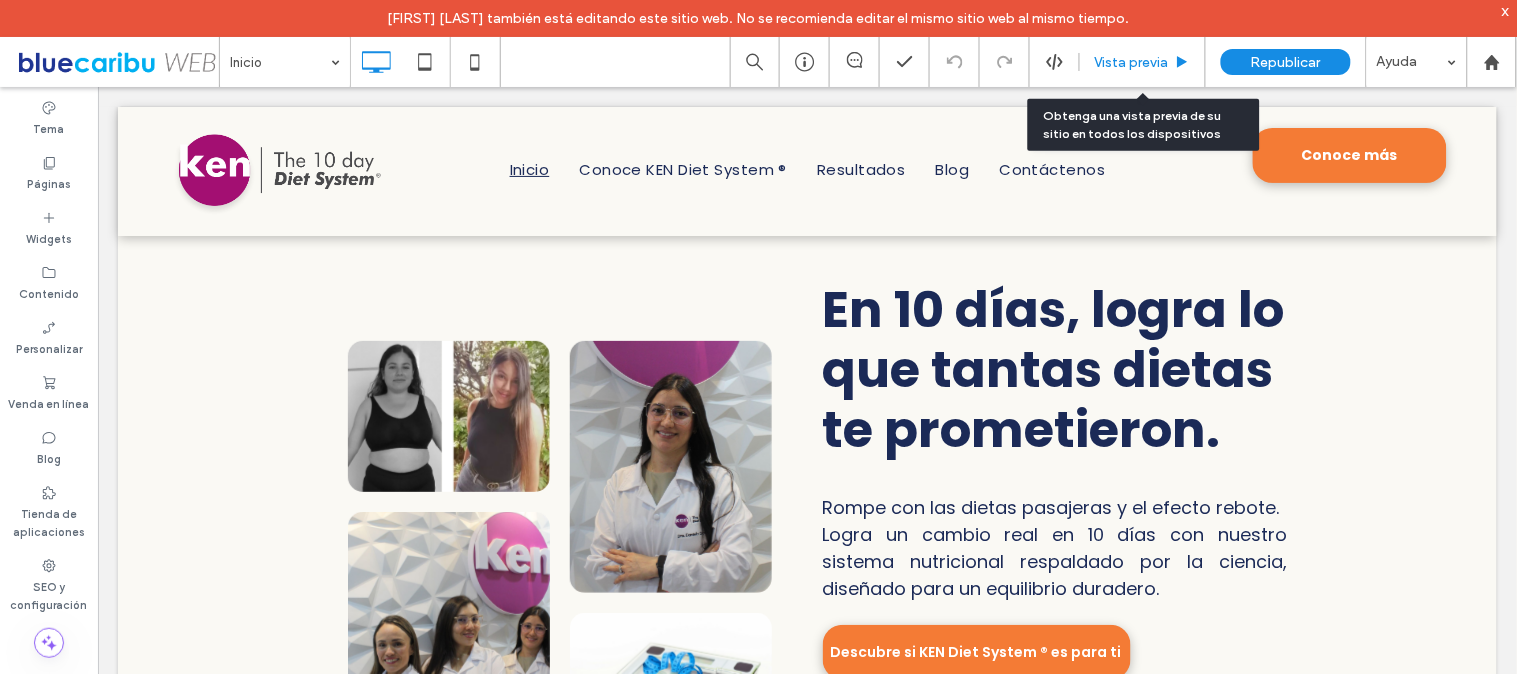click on "Vista previa" at bounding box center (1132, 62) 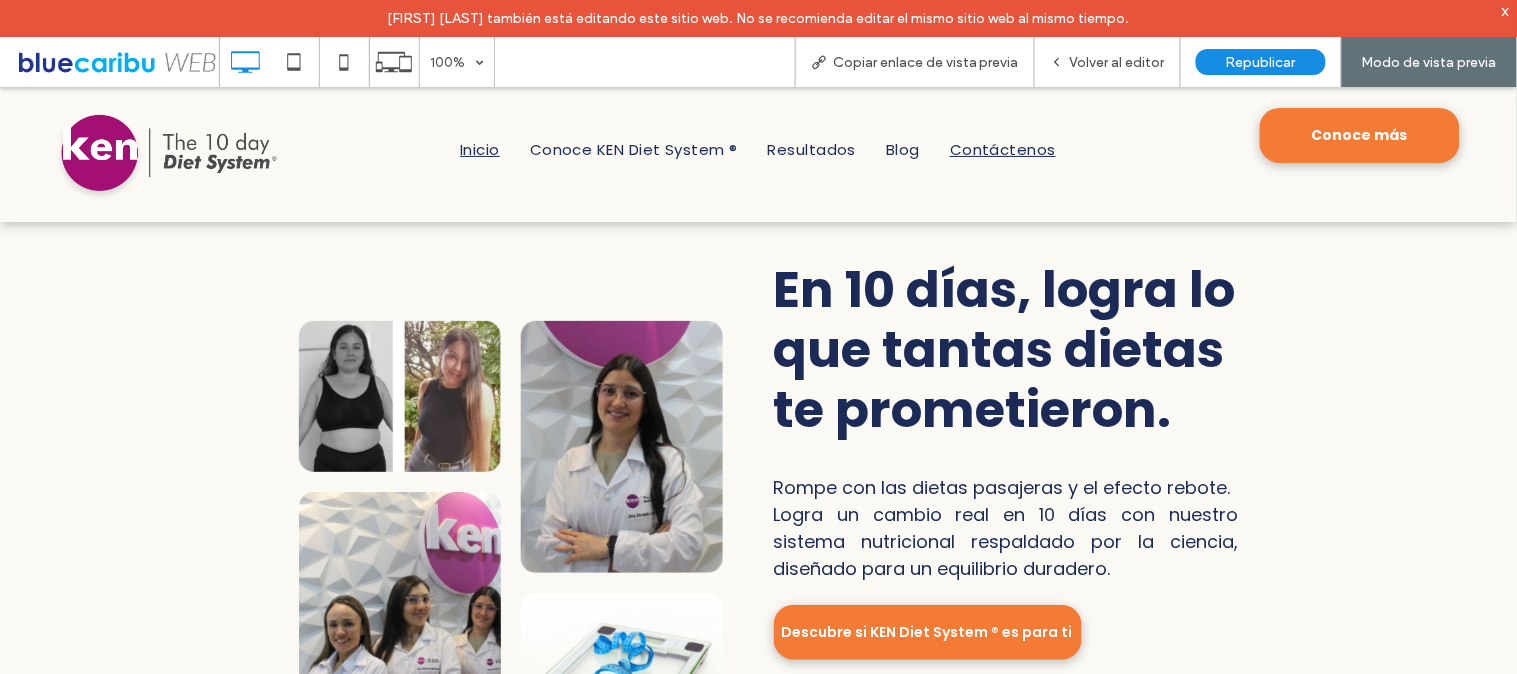 click on "Contáctenos" at bounding box center (1003, 148) 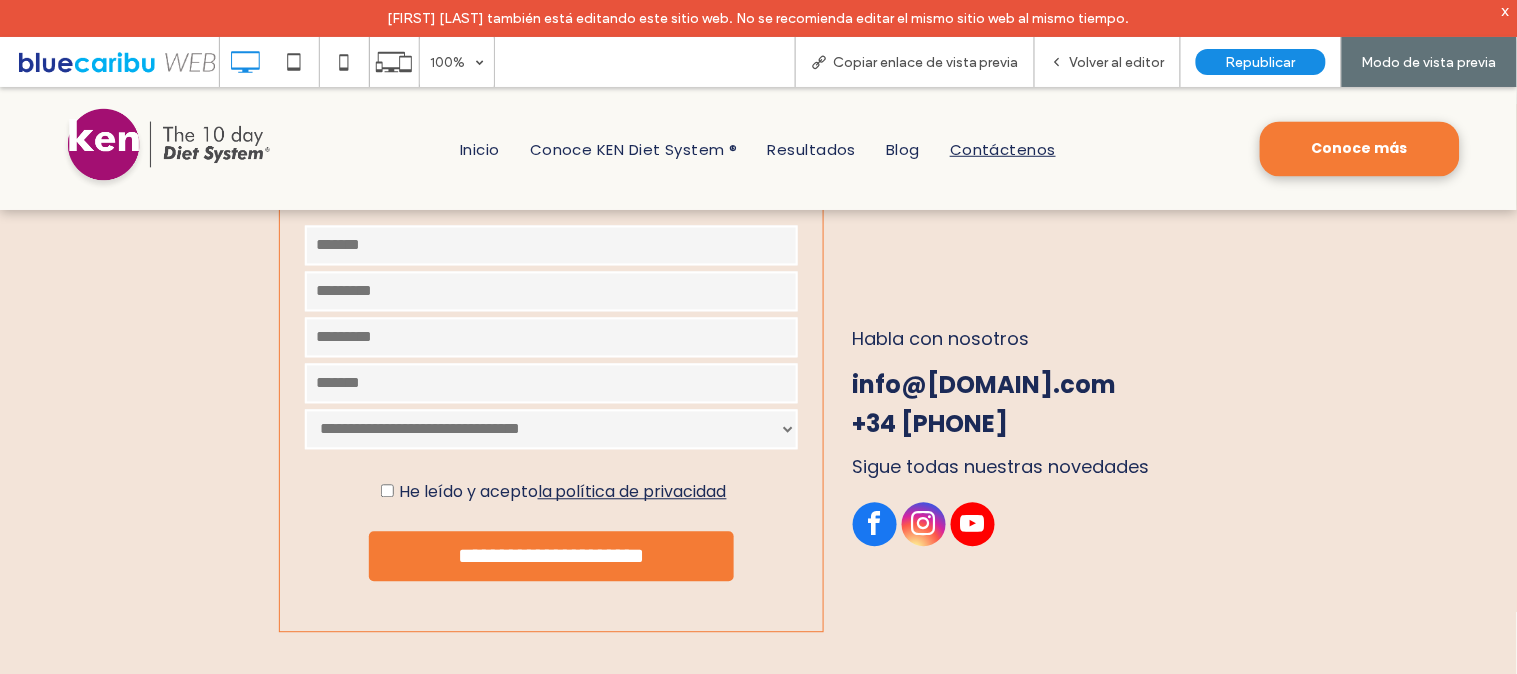 scroll, scrollTop: 997, scrollLeft: 0, axis: vertical 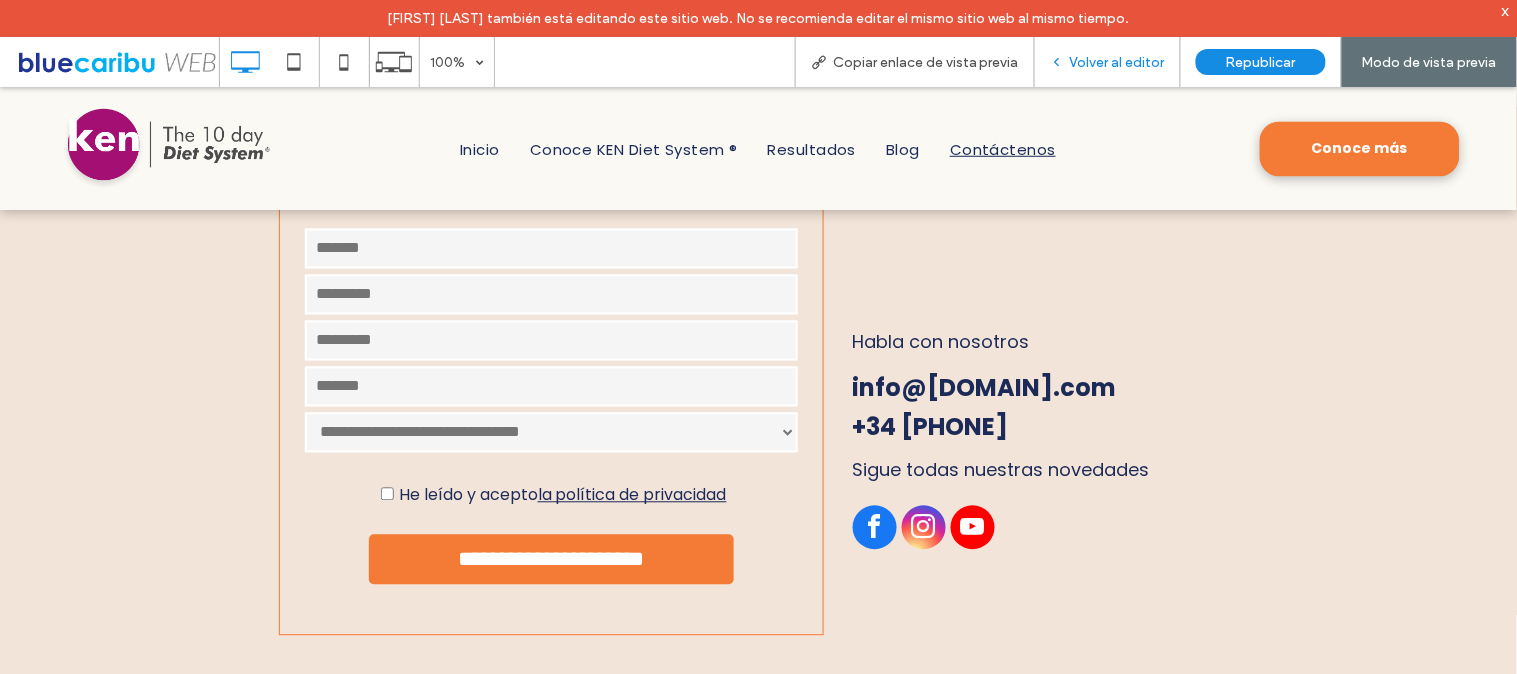 click on "Volver al editor" at bounding box center (1117, 62) 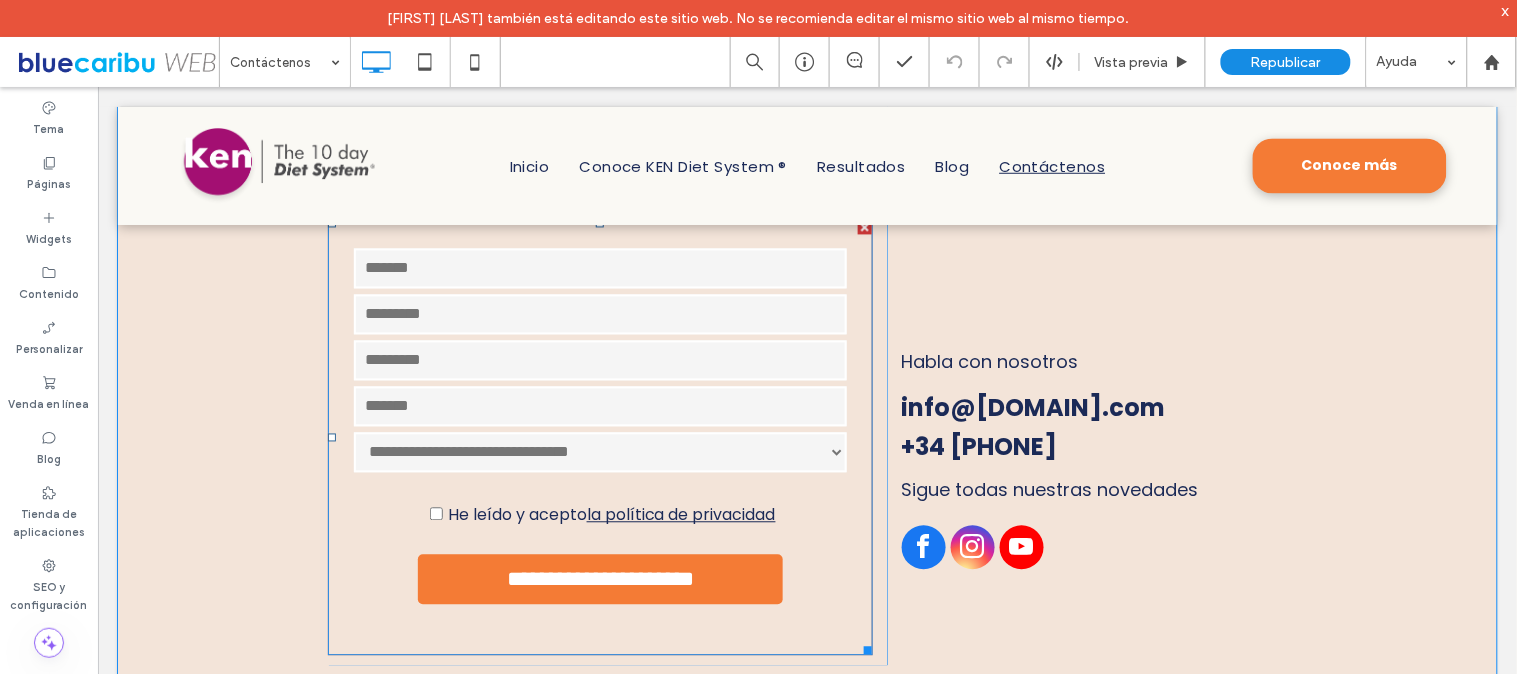click at bounding box center (600, 437) 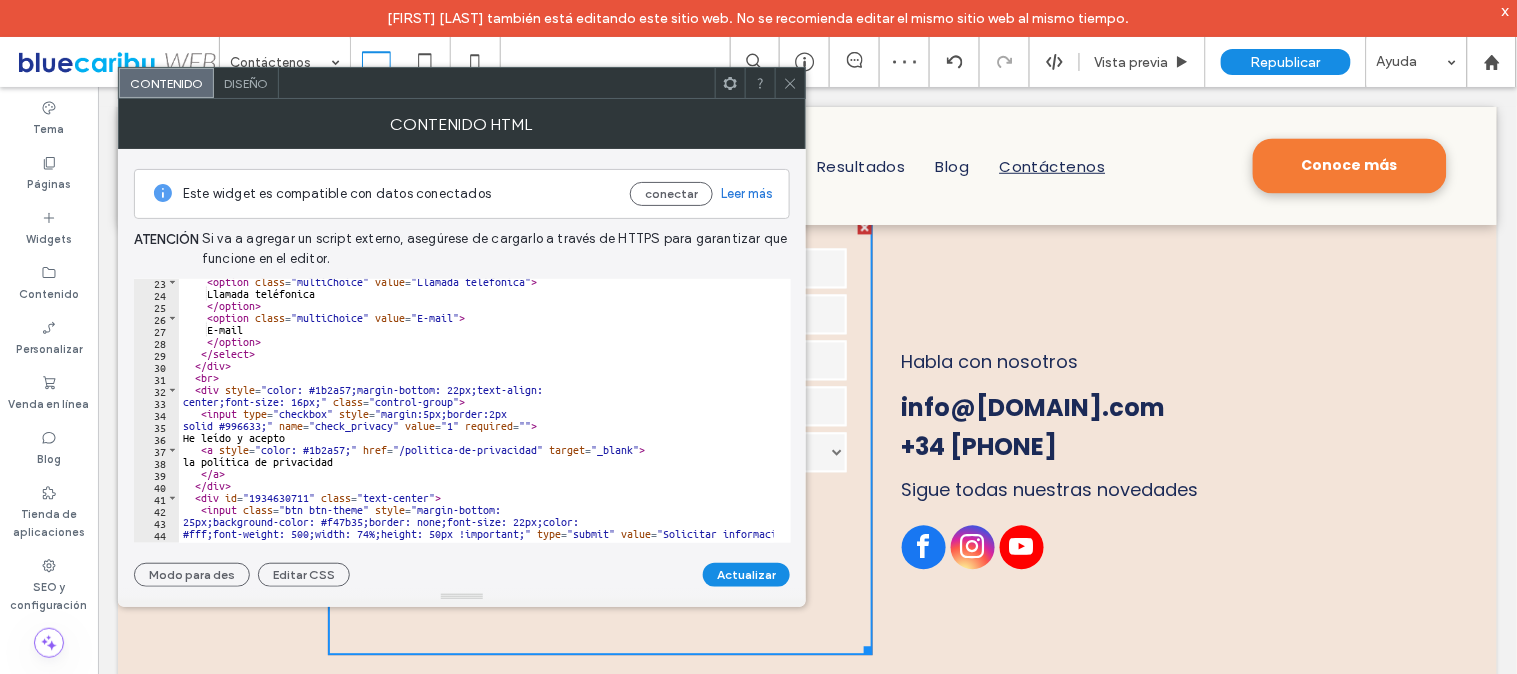 scroll, scrollTop: 305, scrollLeft: 0, axis: vertical 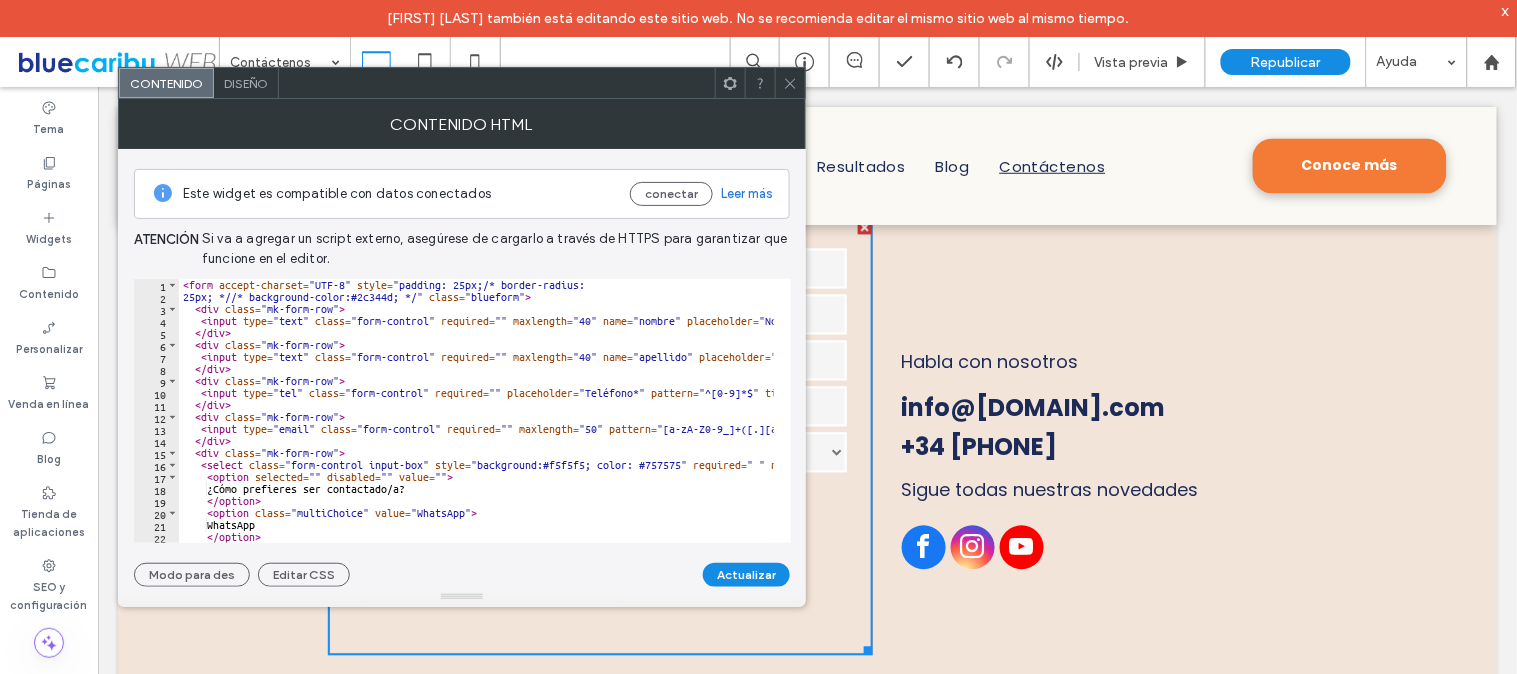 click at bounding box center [790, 83] 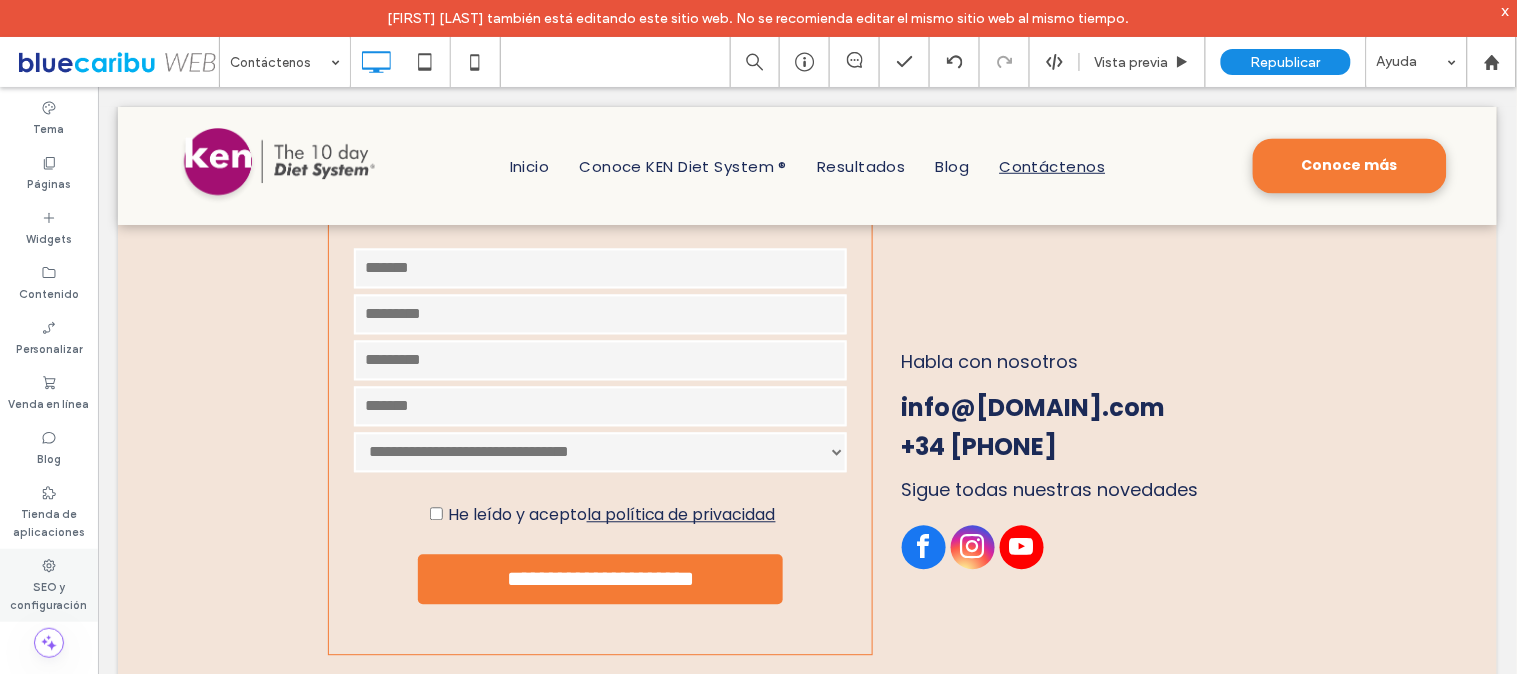 click on "SEO y configuración" at bounding box center [49, 594] 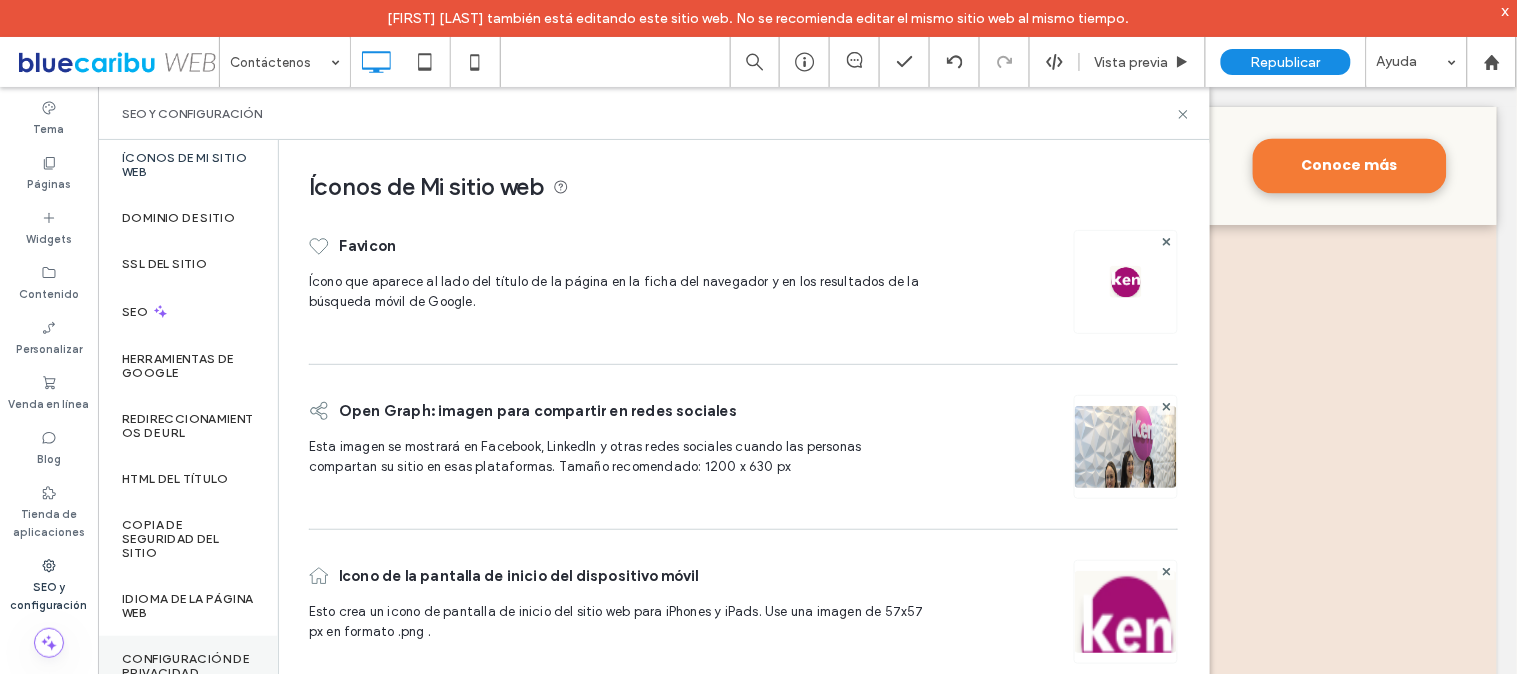 scroll, scrollTop: 0, scrollLeft: 0, axis: both 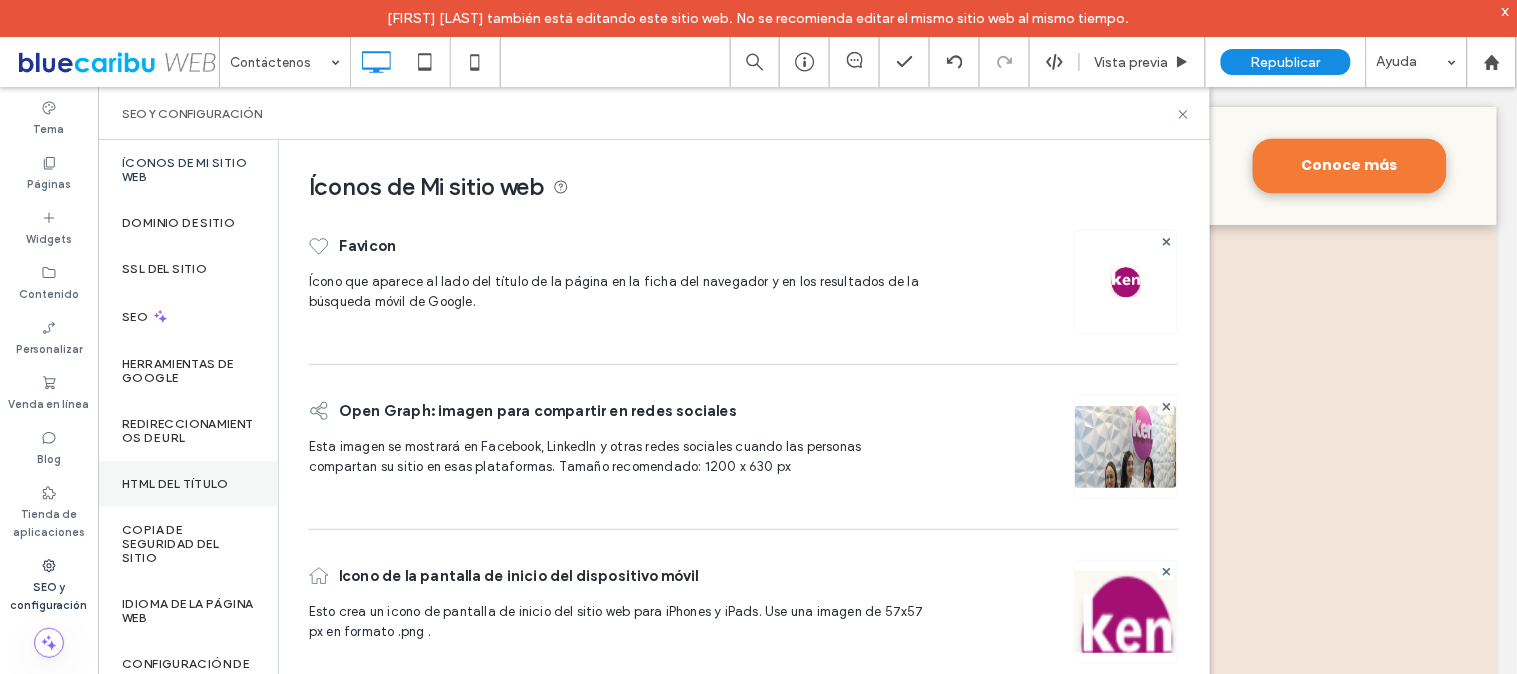 click on "HTML del título" at bounding box center (175, 484) 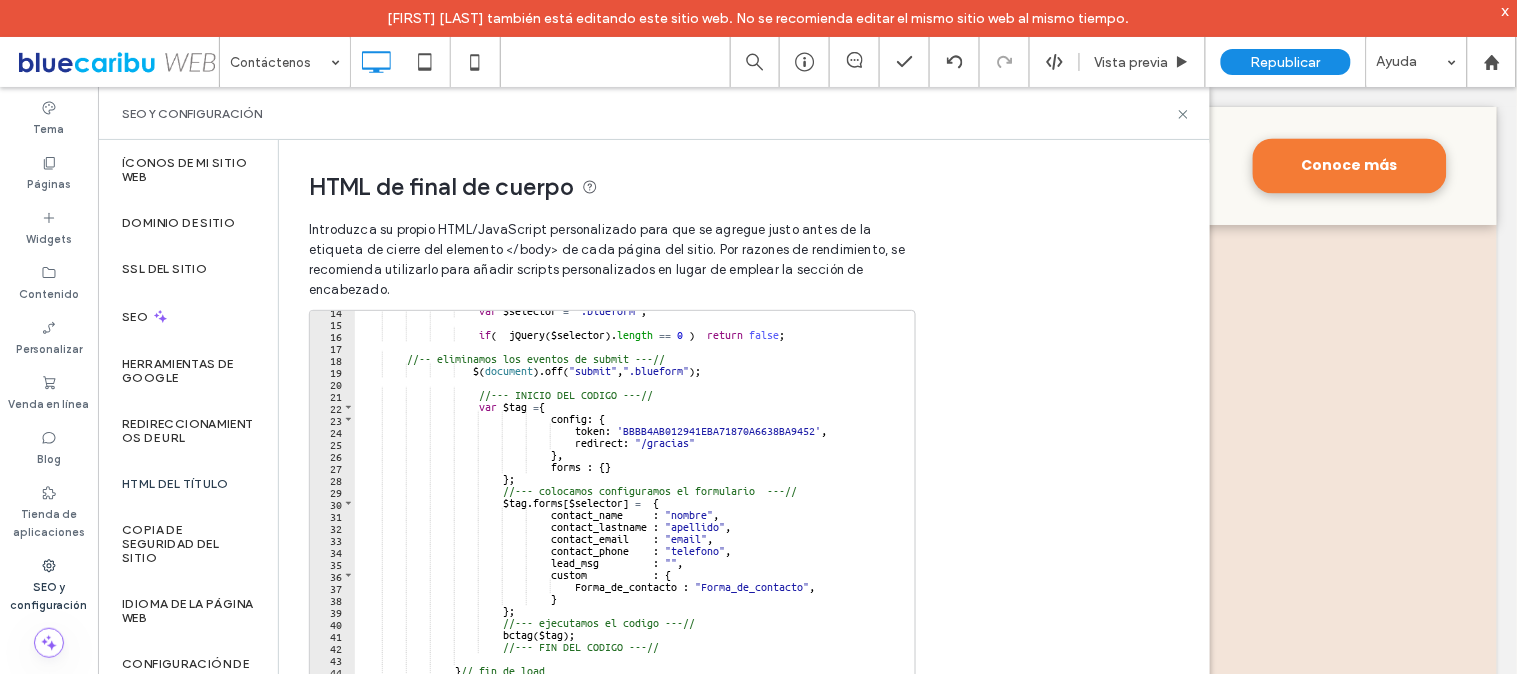 scroll, scrollTop: 194, scrollLeft: 0, axis: vertical 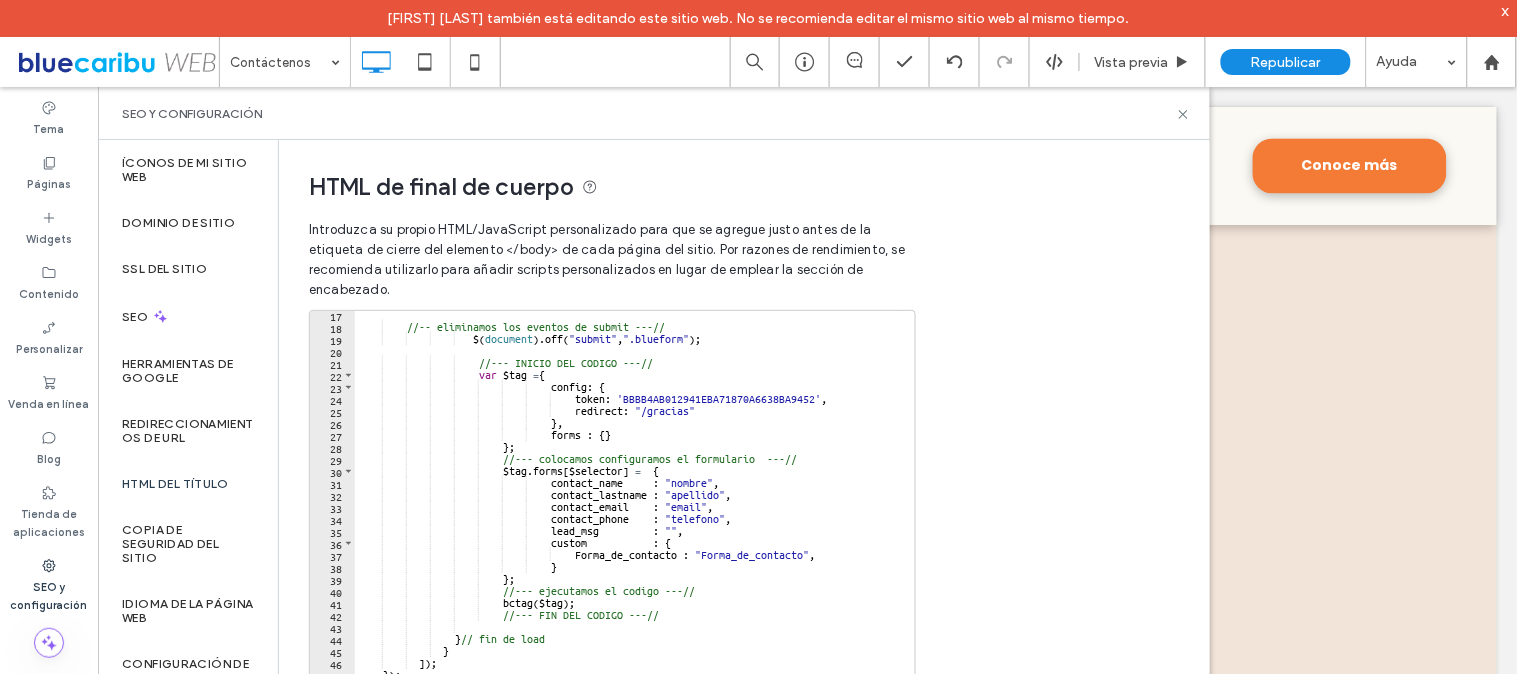 click on "//-- eliminamos los eventos de submit ---//                         $ ( document ) . off ( "submit" , ".blueform" ) ;                          //--- INICIO DEL CODIGO ---//                          var   $tag   = {                                           config :   {                                              token :   'BBBB4AB012941EBA71870A6638BA9452' ,                                              redirect :   "/gracias"                                         } ,                                         forms   :   { }                               } ;                               //--- colocamos configuramos el formulario  ---//                               $tag . forms [ $selector ]   =    {                                         contact_name       :   "nombre" ,                                         contact_lastname   :   "apellido" ,                                         contact_email      :   "email" ,                                         contact_phone      :   "telefono" ," at bounding box center [715, 511] 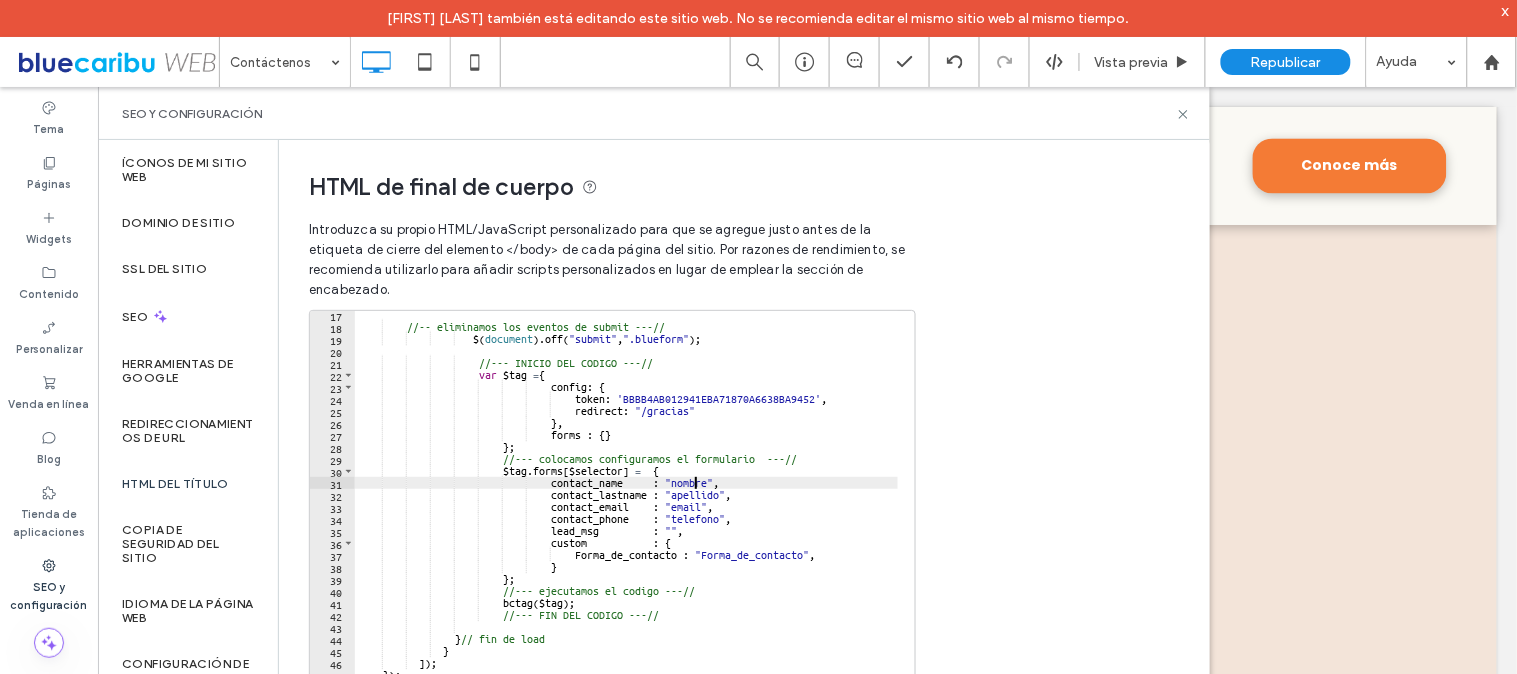click on "//-- eliminamos los eventos de submit ---//                         $ ( document ) . off ( "submit" , ".blueform" ) ;                          //--- INICIO DEL CODIGO ---//                          var   $tag   = {                                           config :   {                                              token :   'BBBB4AB012941EBA71870A6638BA9452' ,                                              redirect :   "/gracias"                                         } ,                                         forms   :   { }                               } ;                               //--- colocamos configuramos el formulario  ---//                               $tag . forms [ $selector ]   =    {                                         contact_name       :   "nombre" ,                                         contact_lastname   :   "apellido" ,                                         contact_email      :   "email" ,                                         contact_phone      :   "telefono" ," at bounding box center (715, 511) 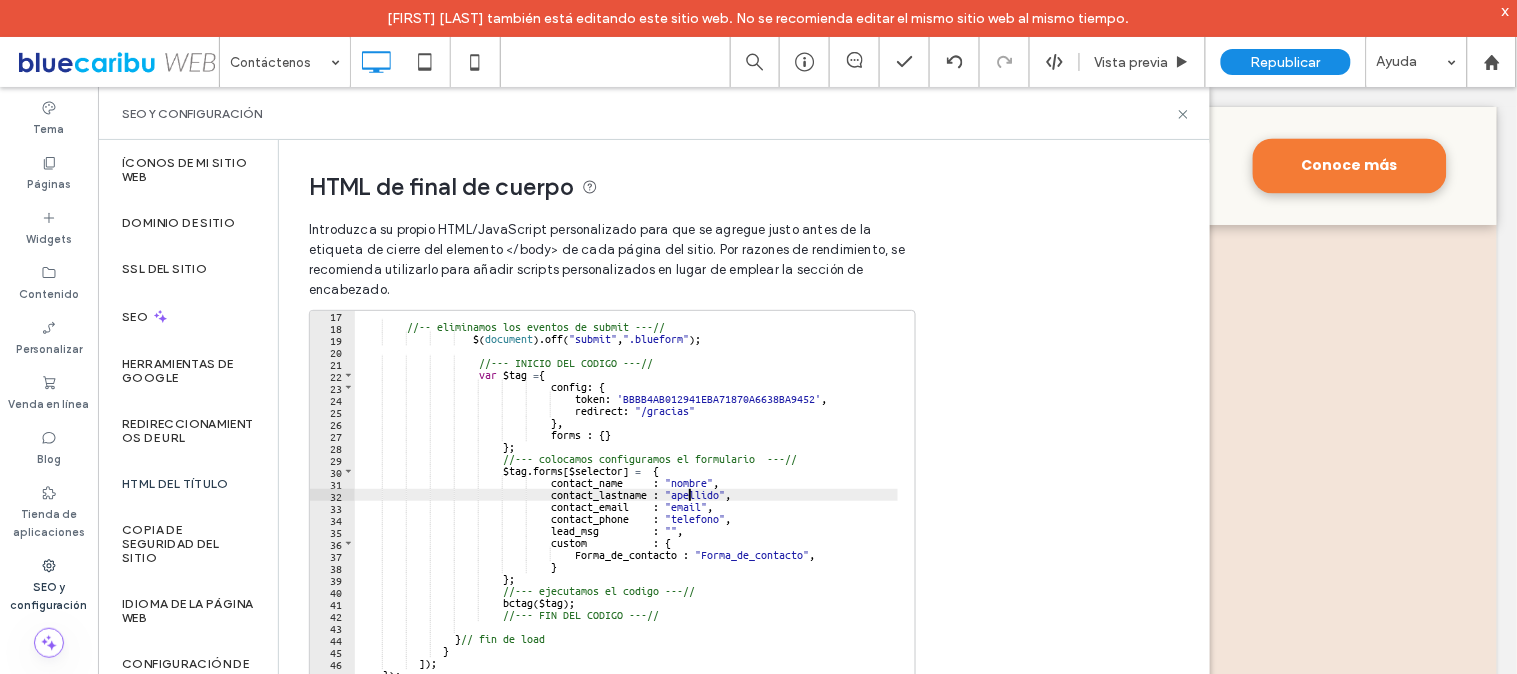 click on "//-- eliminamos los eventos de submit ---//                         $ ( document ) . off ( "submit" , ".blueform" ) ;                          //--- INICIO DEL CODIGO ---//                          var   $tag   = {                                           config :   {                                              token :   'BBBB4AB012941EBA71870A6638BA9452' ,                                              redirect :   "/gracias"                                         } ,                                         forms   :   { }                               } ;                               //--- colocamos configuramos el formulario  ---//                               $tag . forms [ $selector ]   =    {                                         contact_name       :   "nombre" ,                                         contact_lastname   :   "apellido" ,                                         contact_email      :   "email" ,                                         contact_phone      :   "telefono" ," at bounding box center [715, 511] 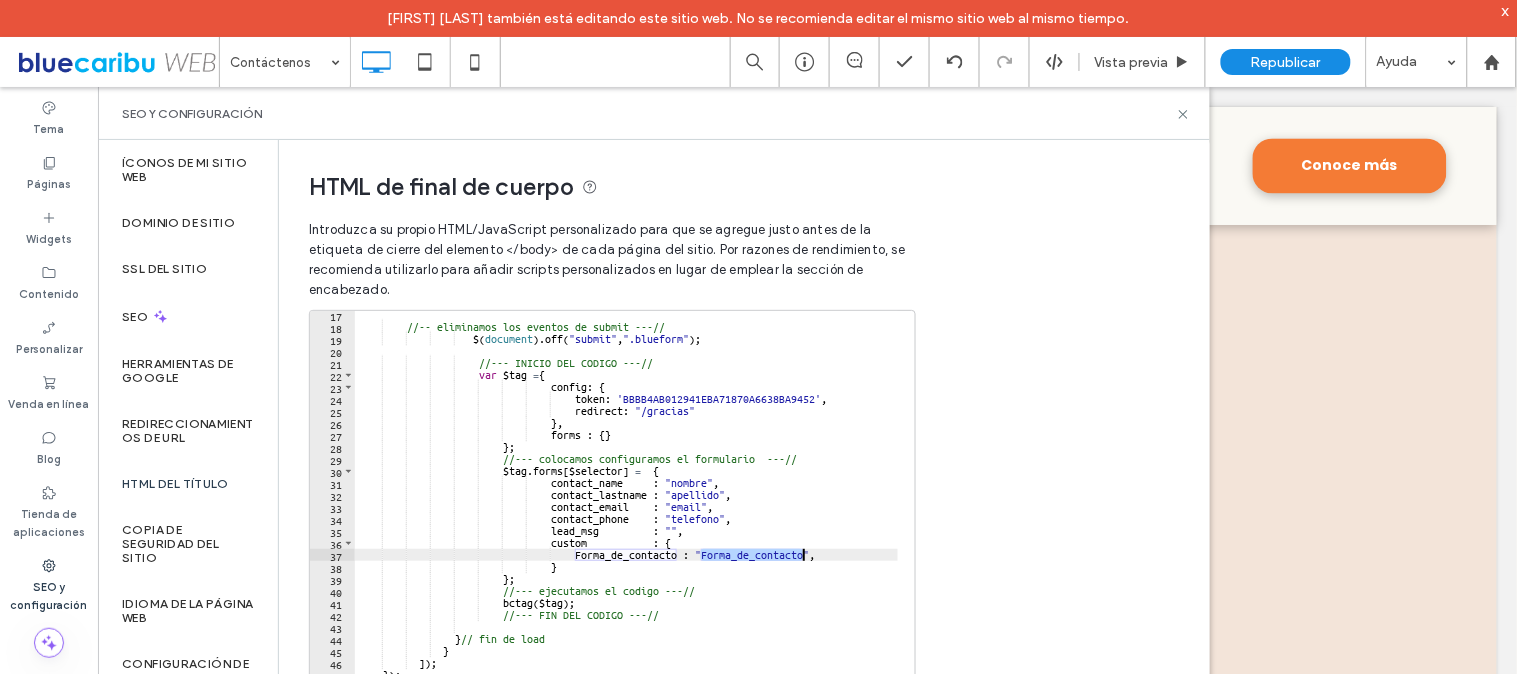 drag, startPoint x: 703, startPoint y: 557, endPoint x: 801, endPoint y: 555, distance: 98.02041 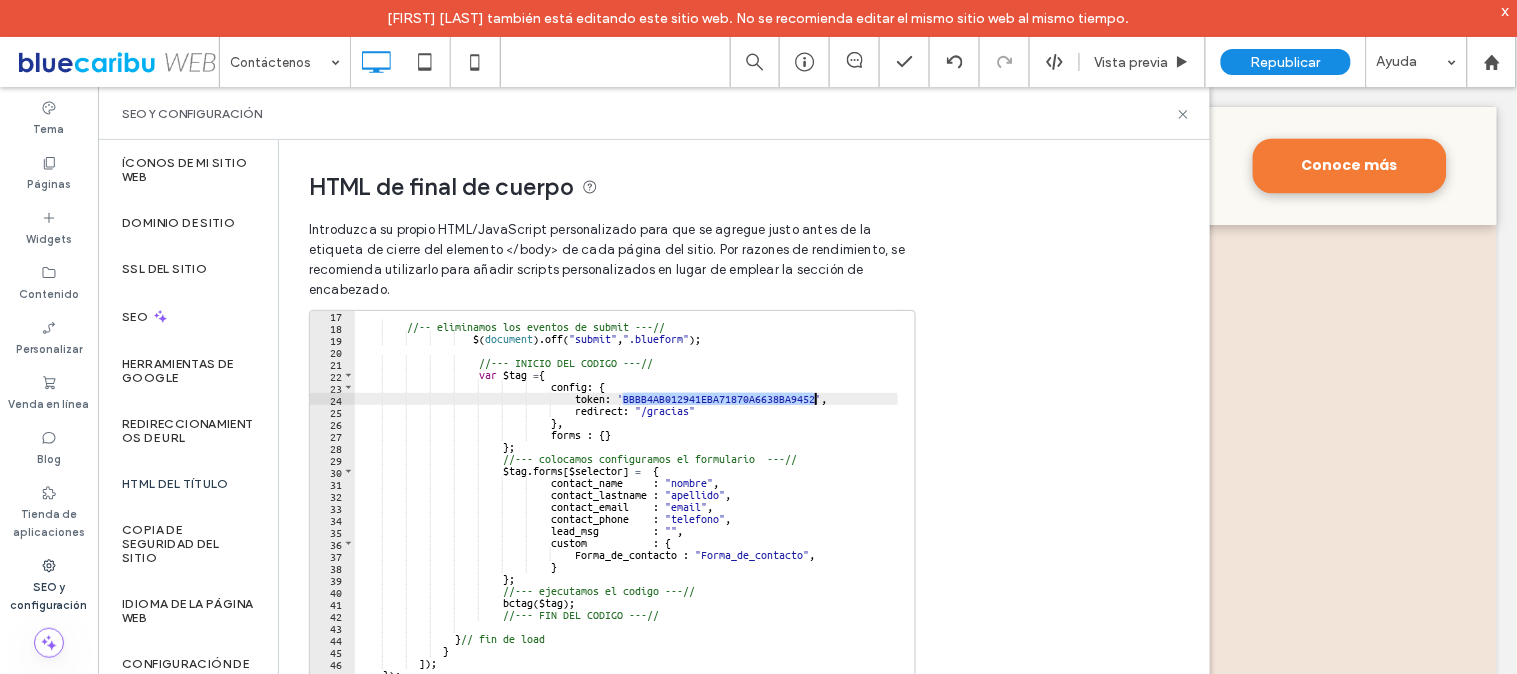 drag, startPoint x: 622, startPoint y: 397, endPoint x: 813, endPoint y: 400, distance: 191.02356 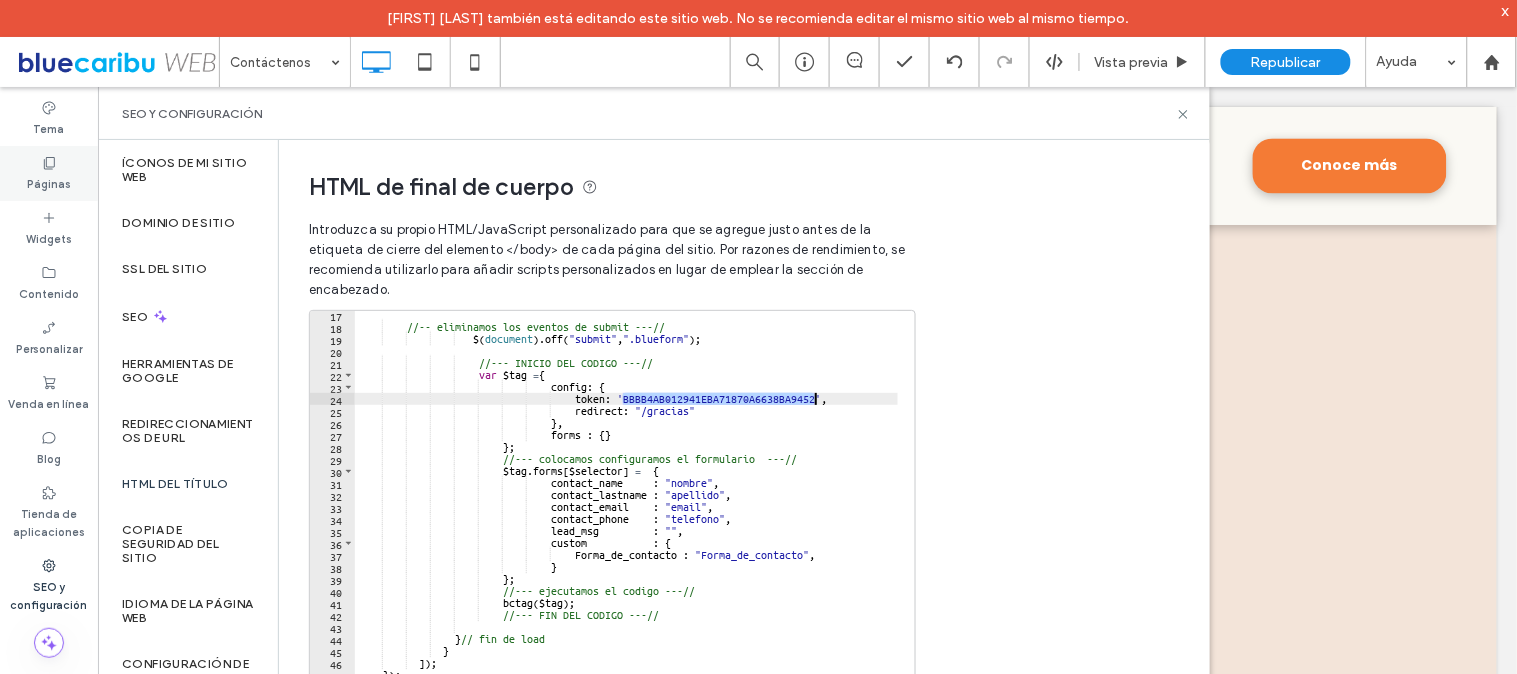click on "Páginas" at bounding box center [49, 173] 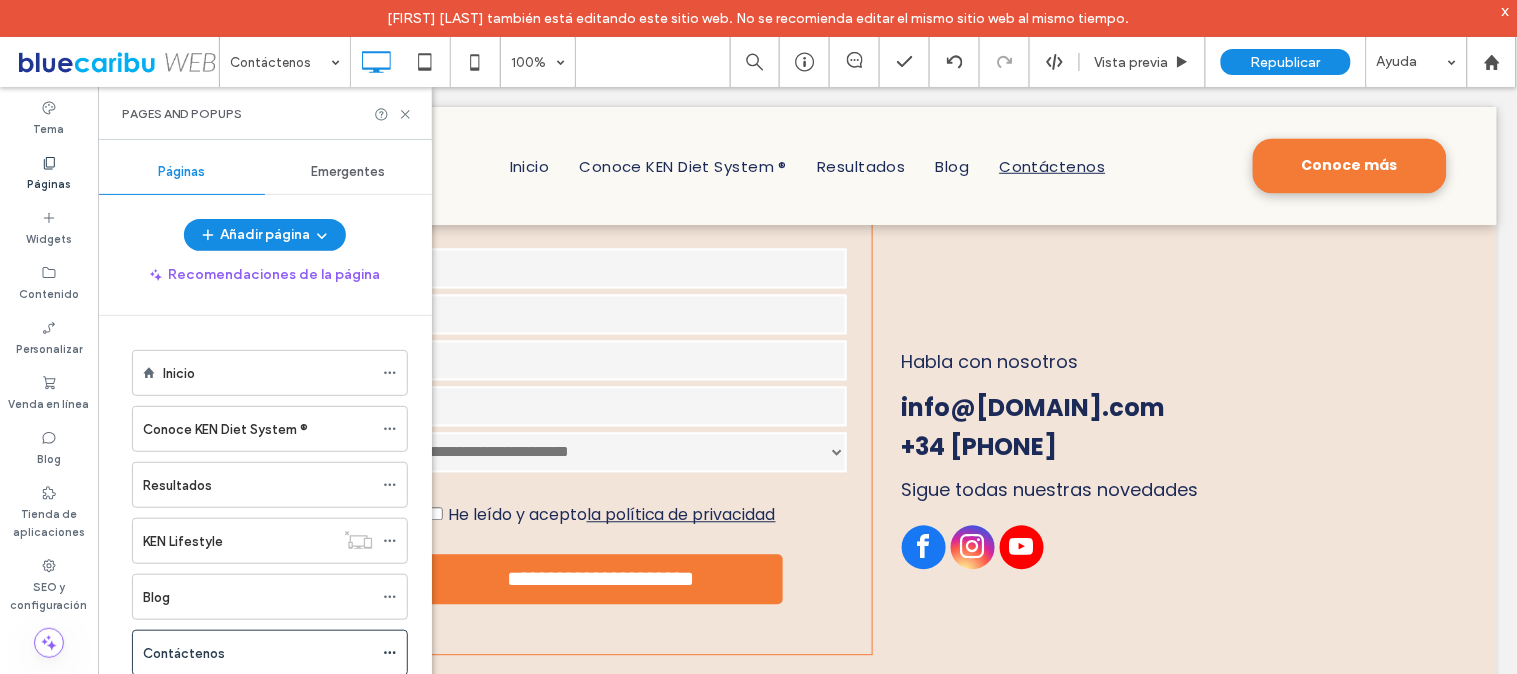 click on "Emergentes" at bounding box center [348, 172] 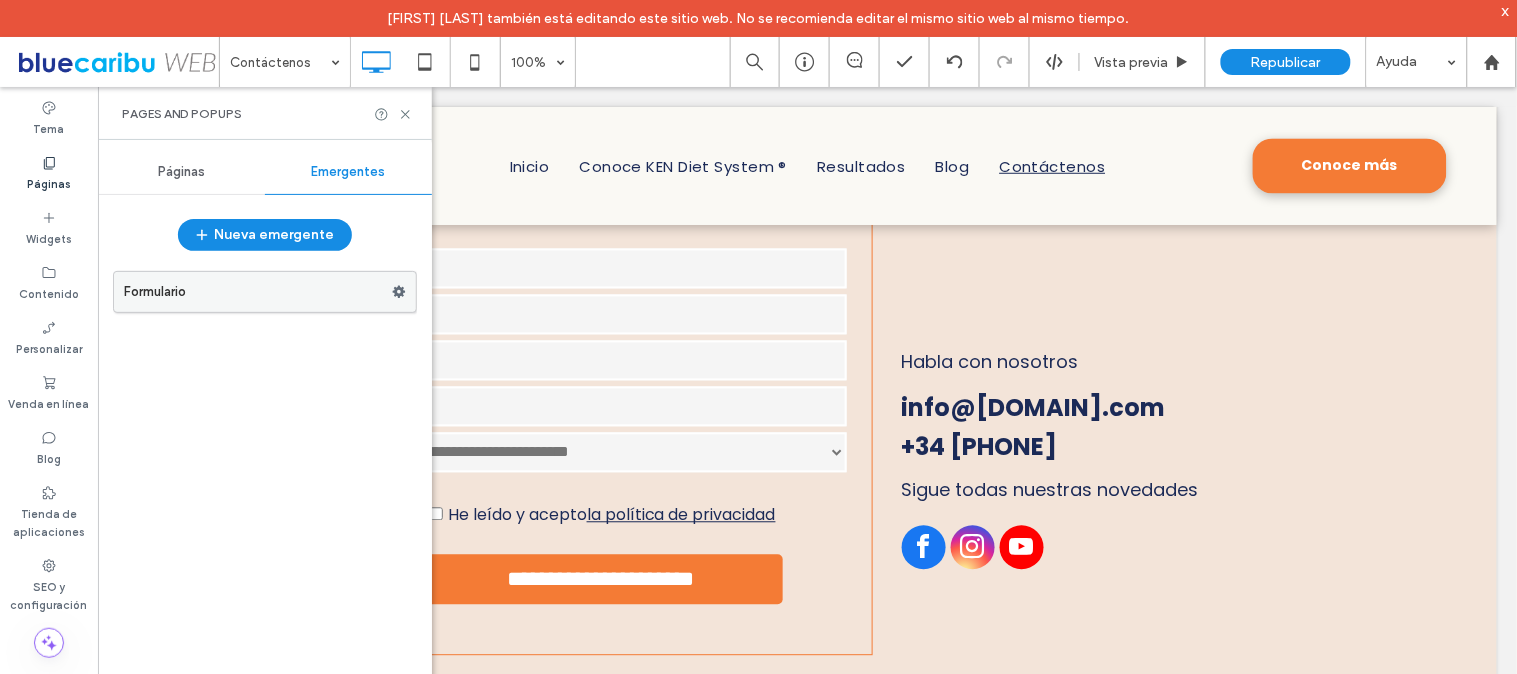 click on "Formulario" at bounding box center [258, 292] 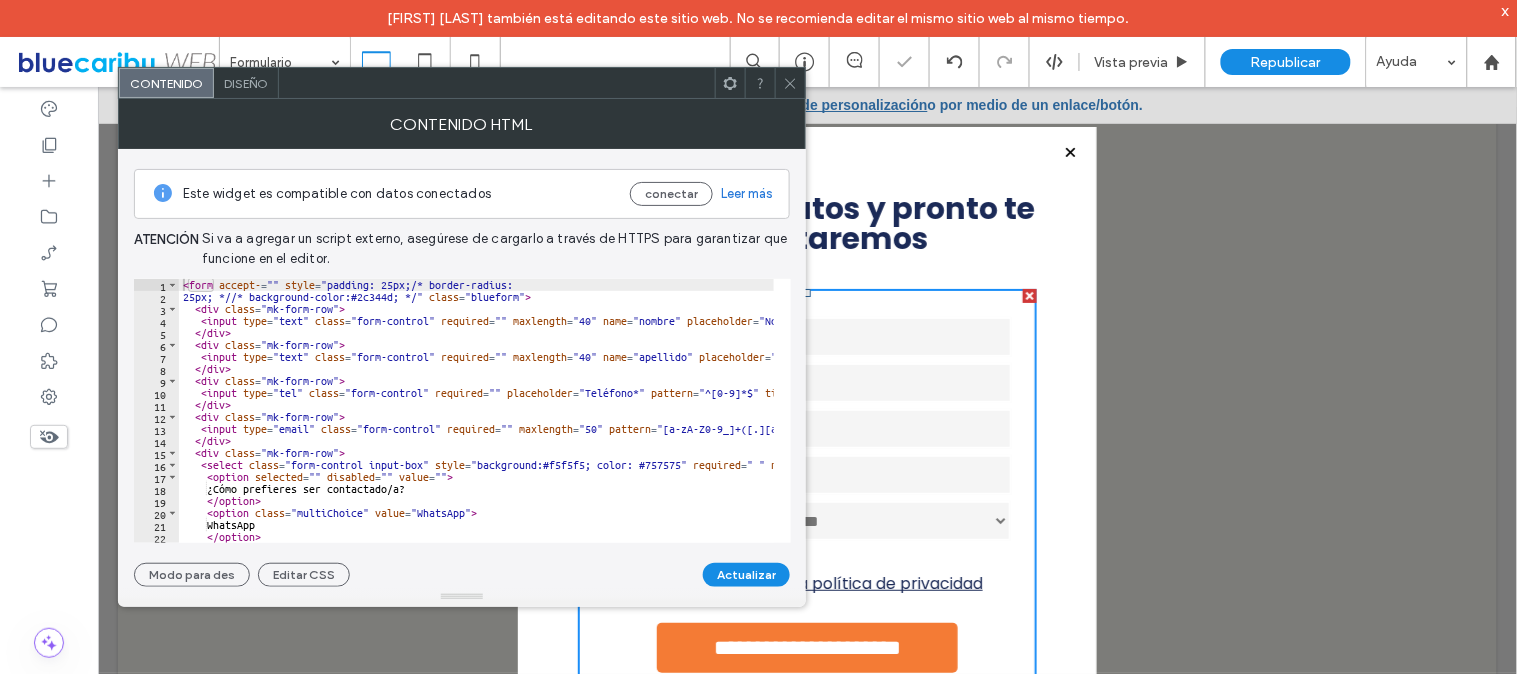 scroll, scrollTop: 0, scrollLeft: 0, axis: both 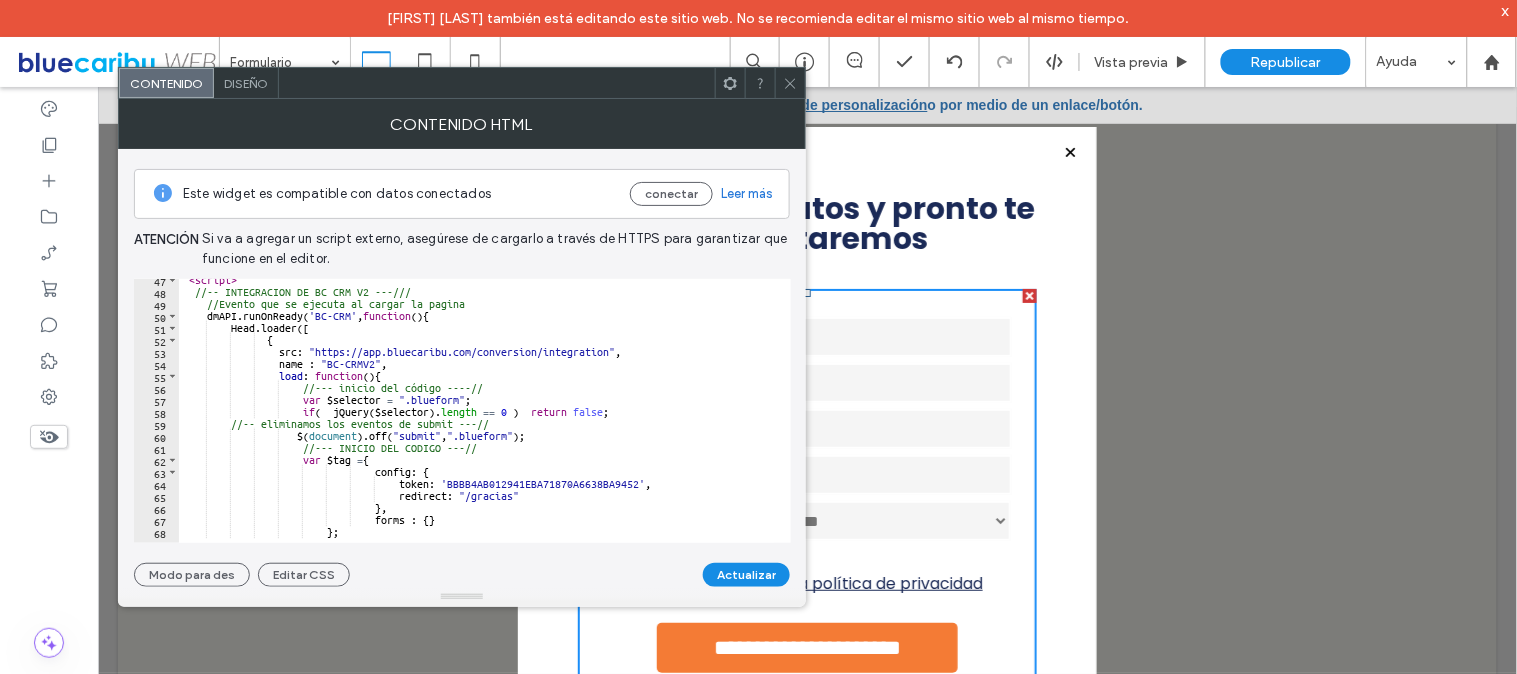 type on "**********" 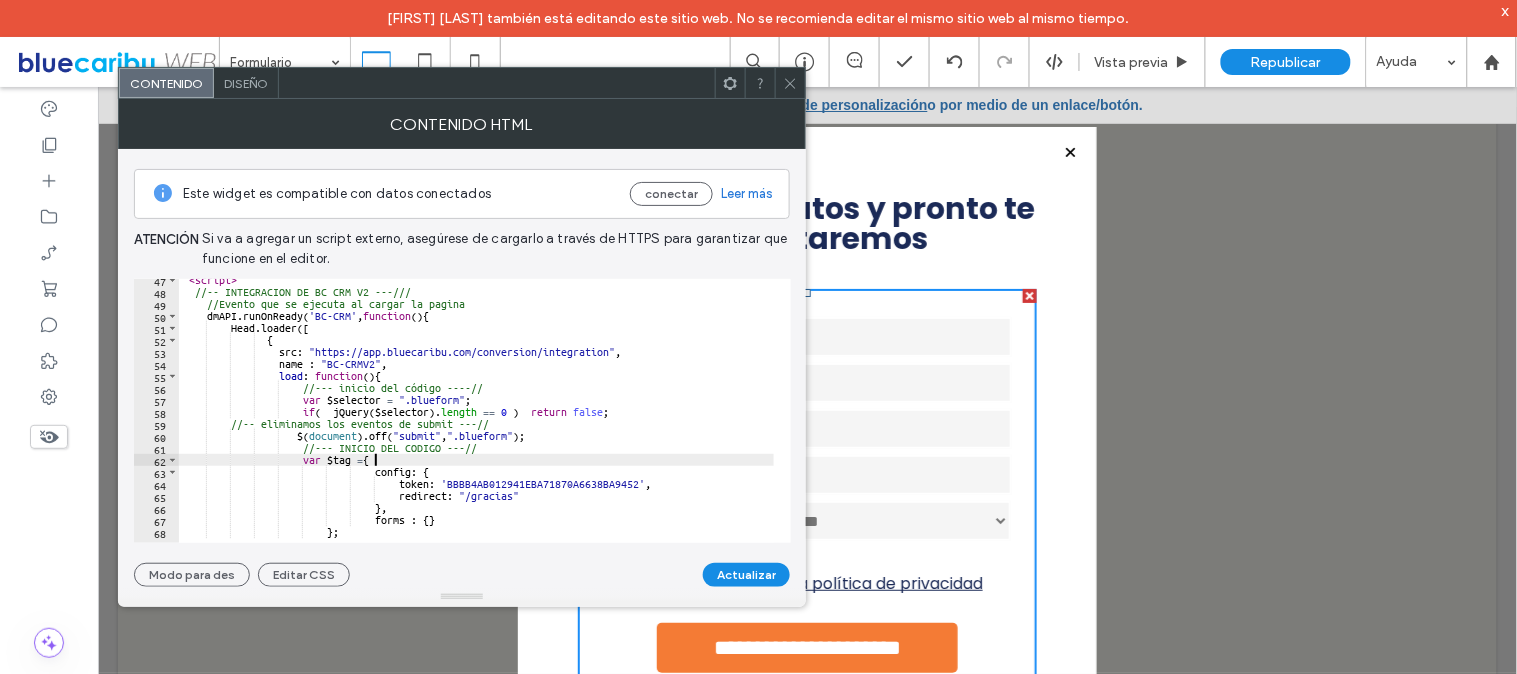 click on "< script >    //-- INTEGRACION DE BC CRM V2 ---///      //Evento que se ejecuta al cargar la pagina      dmAPI . runOnReady ( 'BC-CRM' , function ( ) {           Head . loader ([                   {                     src :   "https://app.bluecaribu.com/conversion/integration" ,                     name   :   "BC-CRMV2" ,                     load :   function ( ) {                          //--- inicio del código ----//                          var   $selector   =   ".blueform" ;                          if (    jQuery ( $selector ) . length   ==   0   )    return   false ;           //-- eliminamos los eventos de submit ---//                         $ ( document ) . off ( "submit" , ".blueform" ) ;                          //--- INICIO DEL CODIGO ---//                          var   $tag   = {                                           config :   {                                              token :   'BBBB4AB012941EBA71870A6638BA9452' ,                                              redirect :" at bounding box center [986, 409] 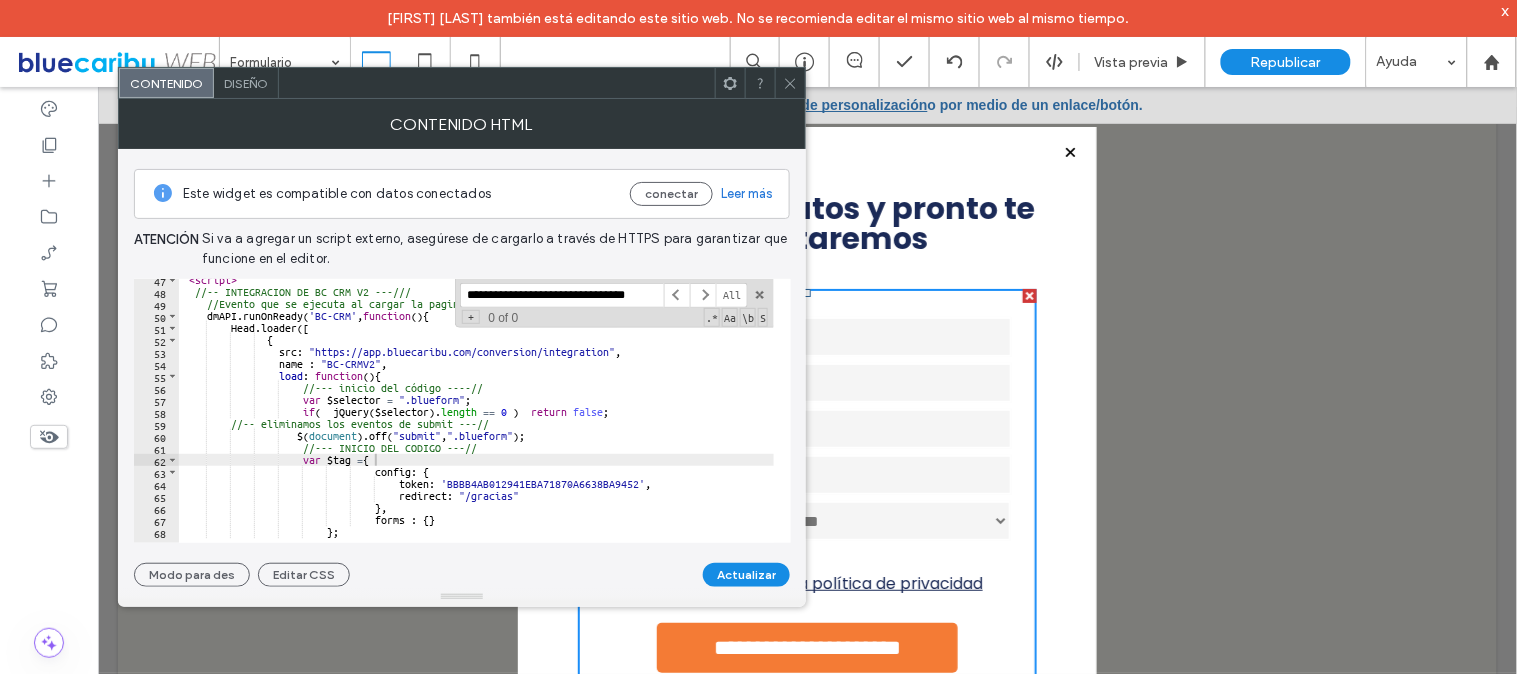 scroll, scrollTop: 0, scrollLeft: 32, axis: horizontal 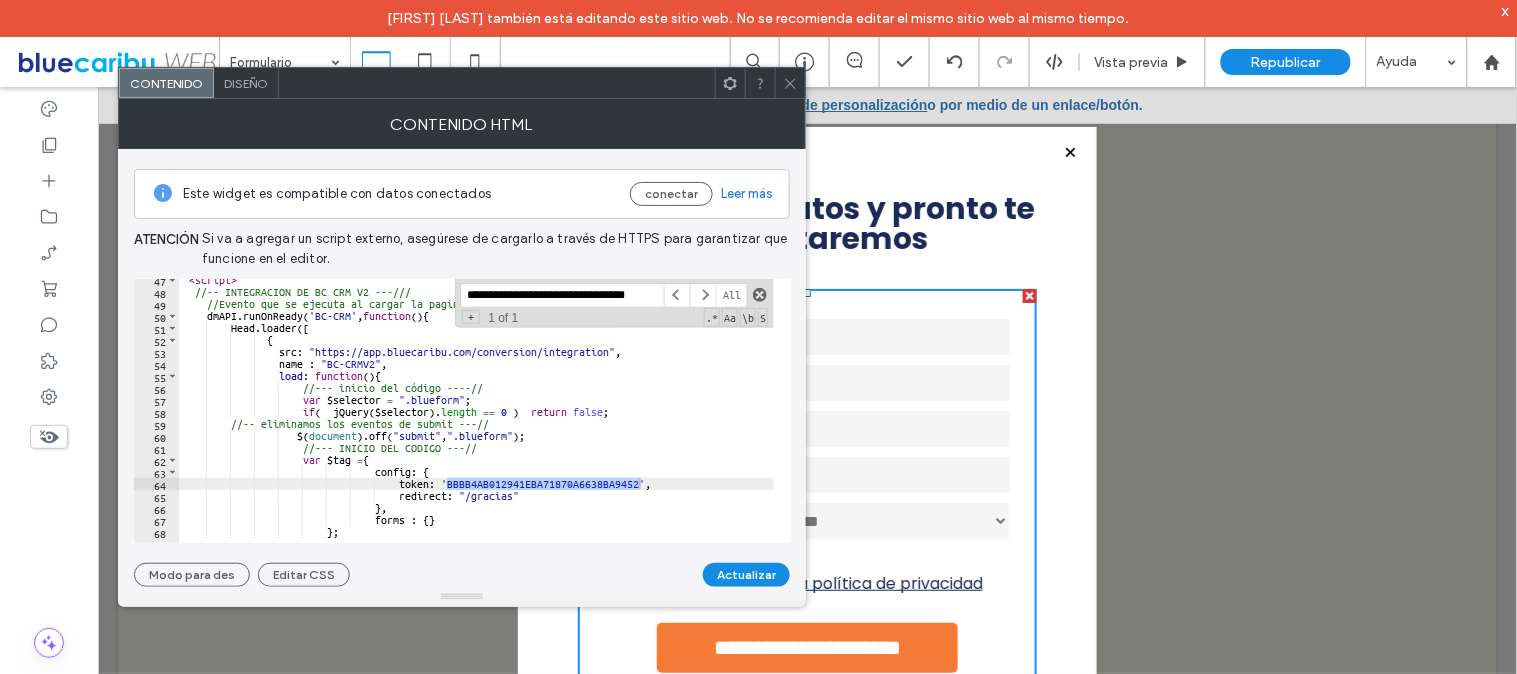 type on "**********" 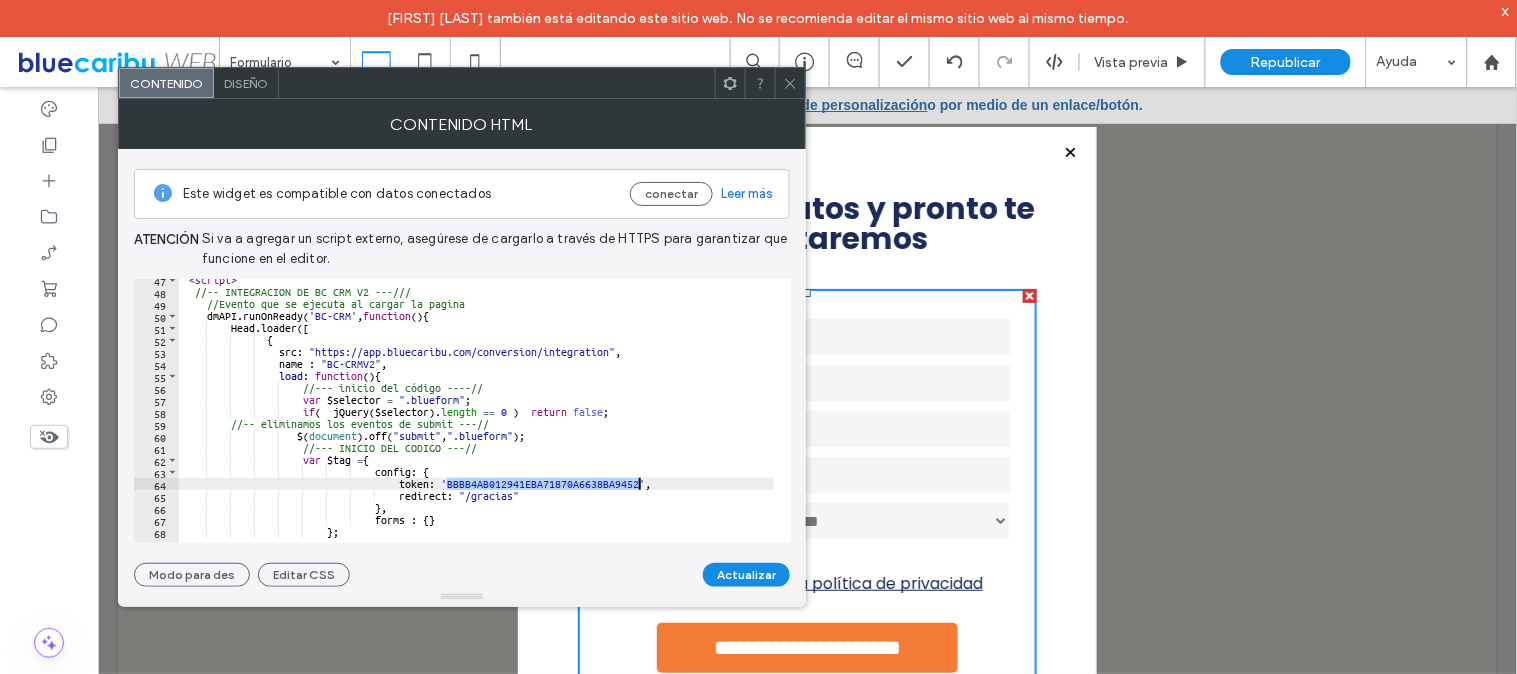 scroll, scrollTop: 0, scrollLeft: 0, axis: both 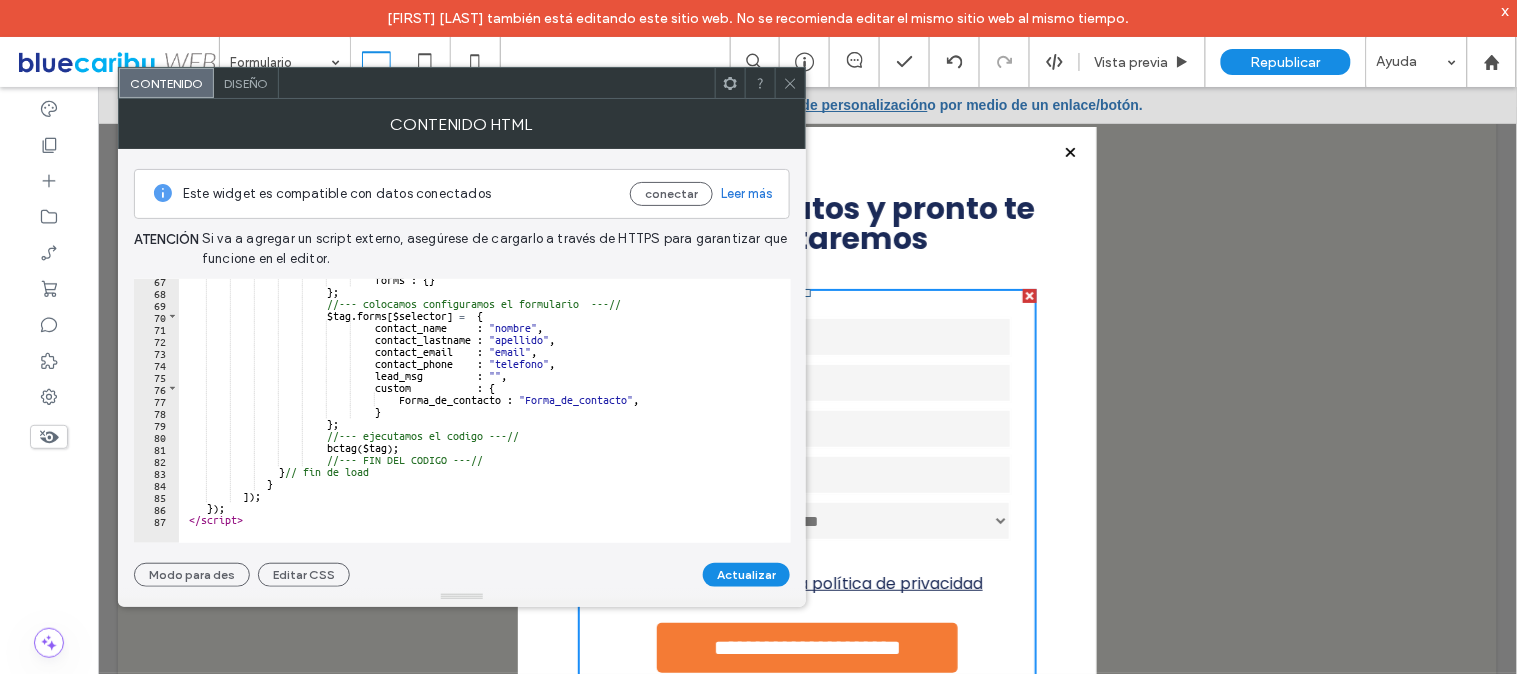 click 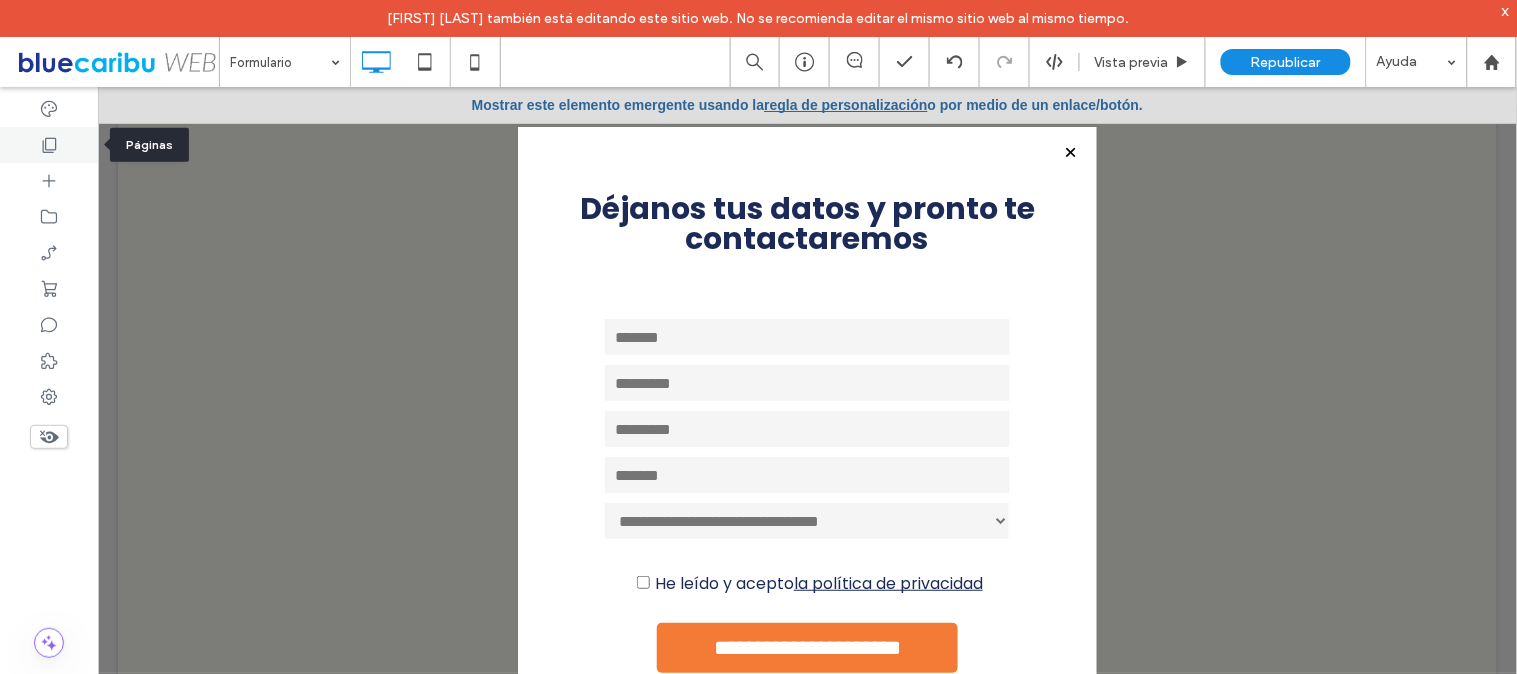 click 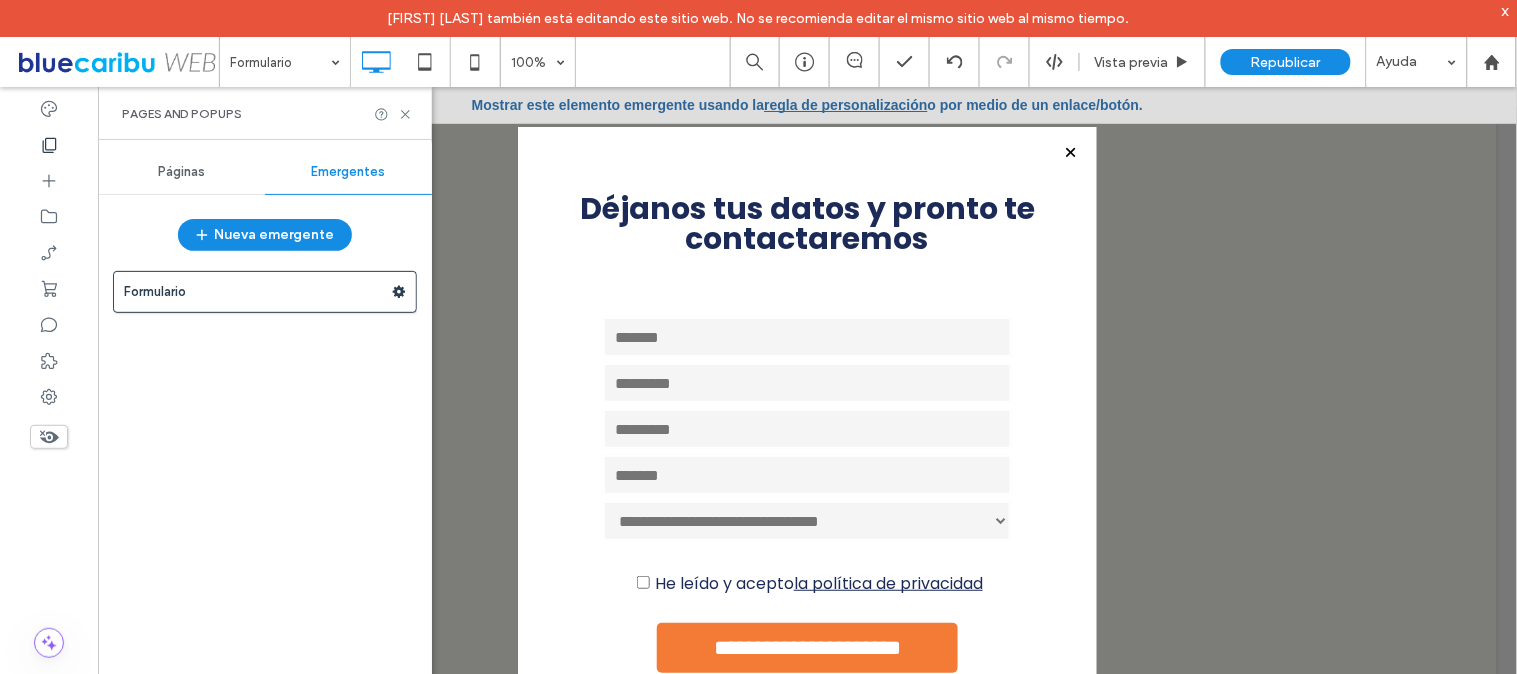 click on "Páginas" at bounding box center (181, 172) 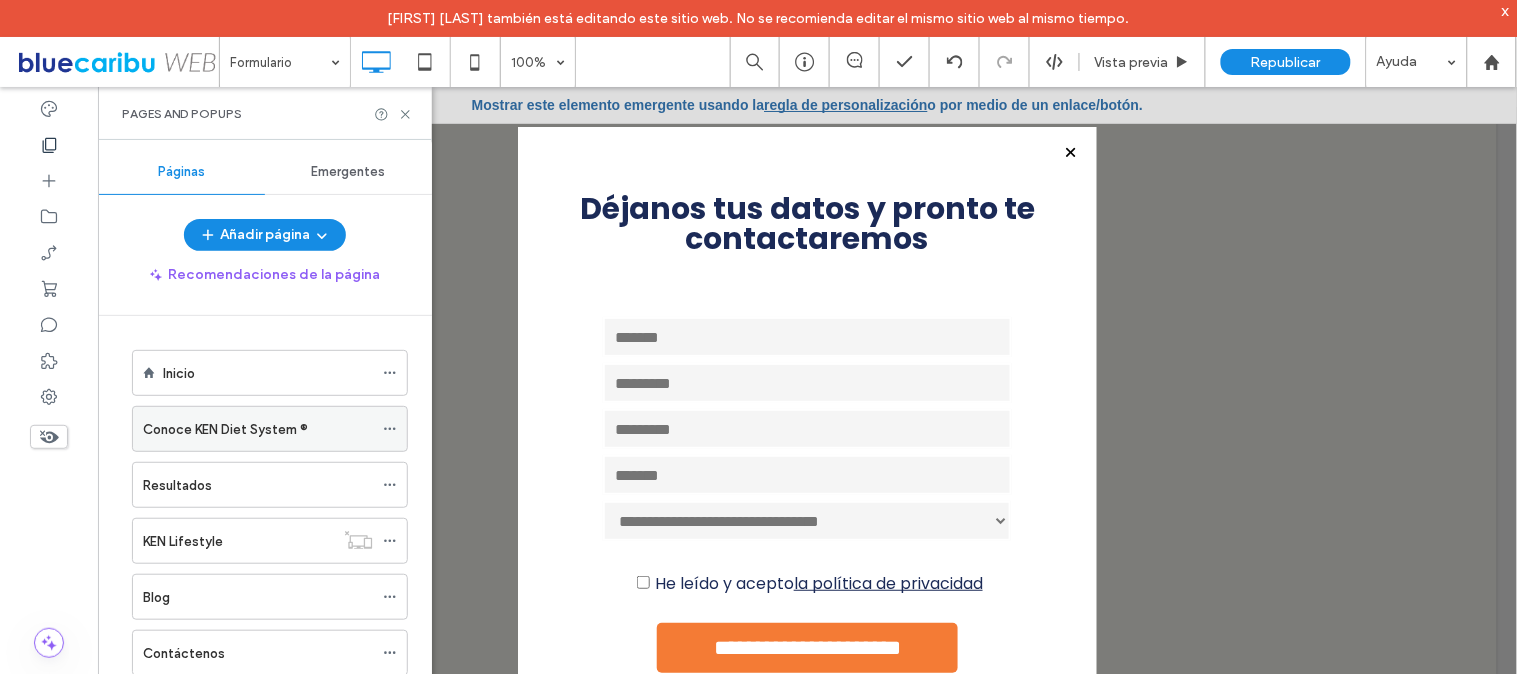 click on "Conoce KEN  Diet System ®" at bounding box center (225, 429) 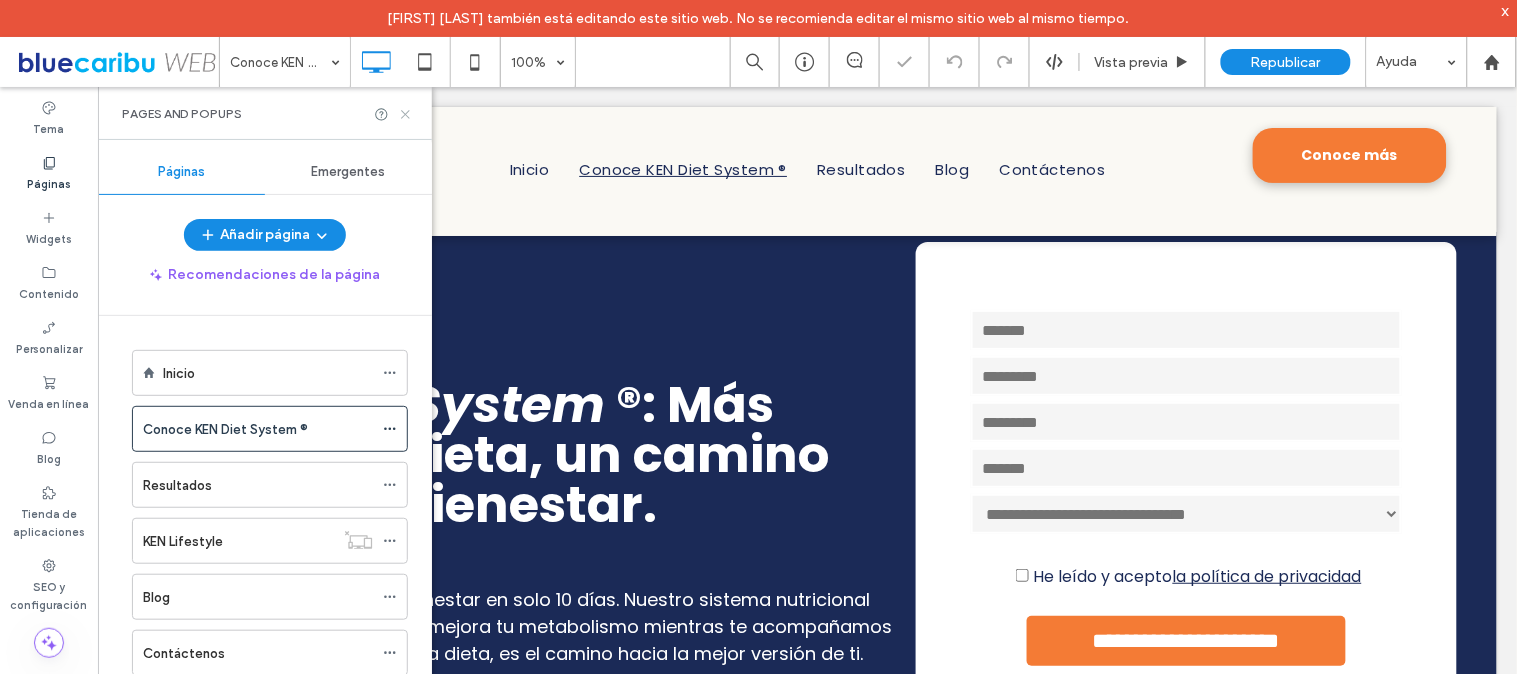 scroll, scrollTop: 0, scrollLeft: 0, axis: both 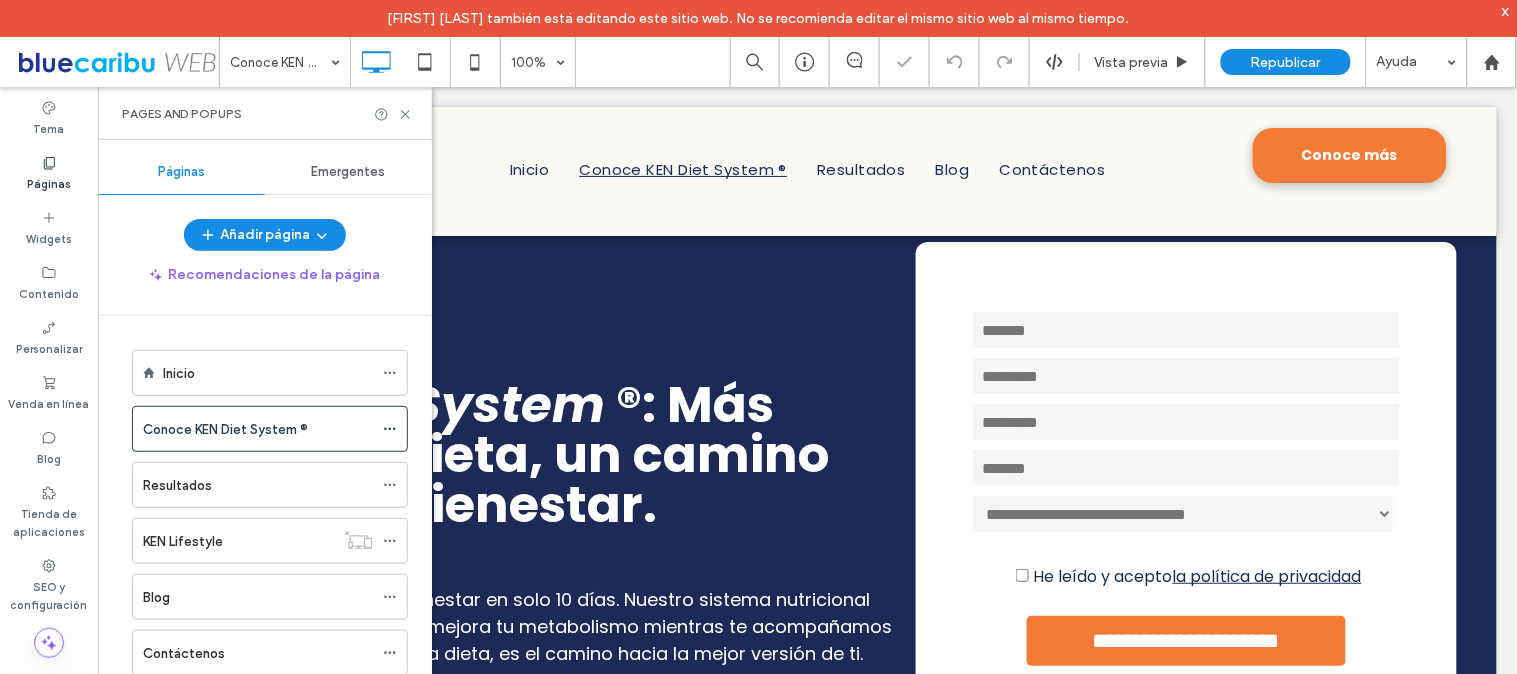 click on "Pages and Popups" at bounding box center [265, 113] 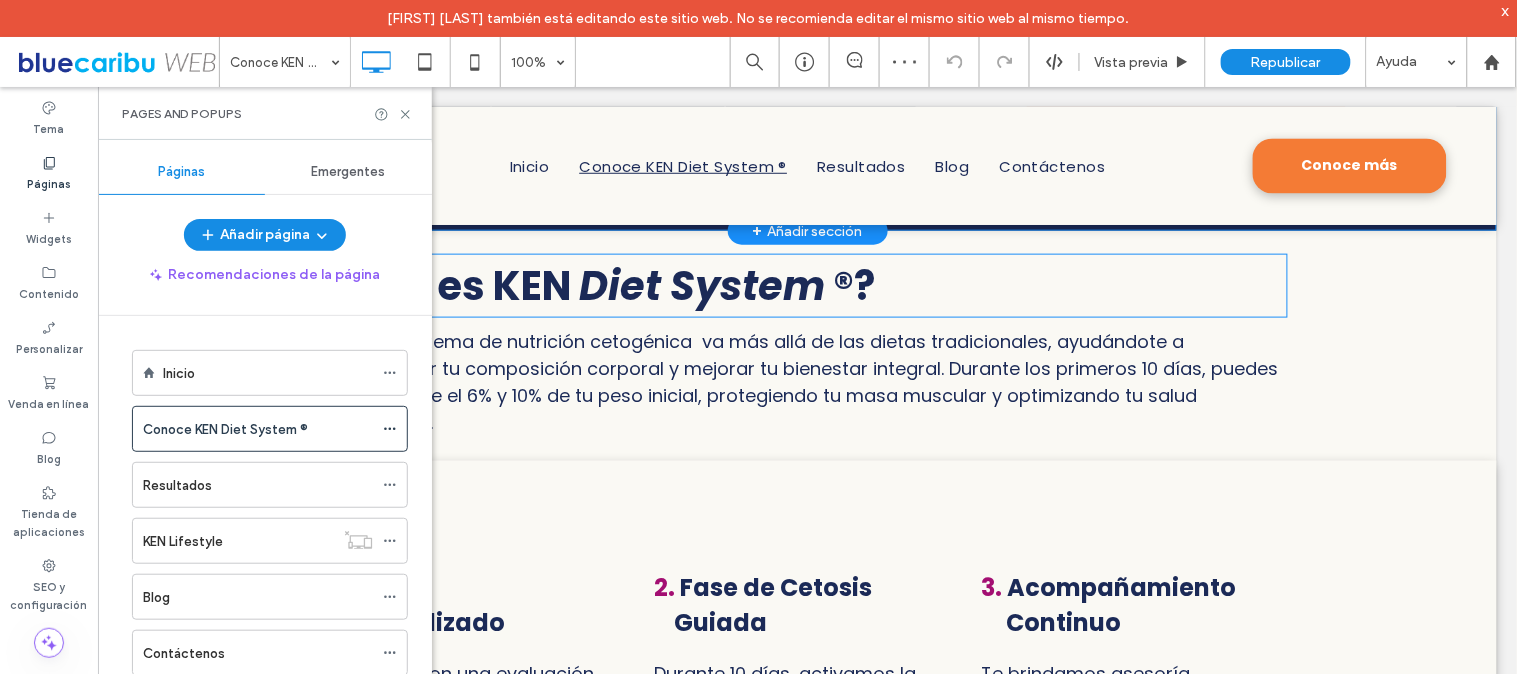 scroll, scrollTop: 0, scrollLeft: 0, axis: both 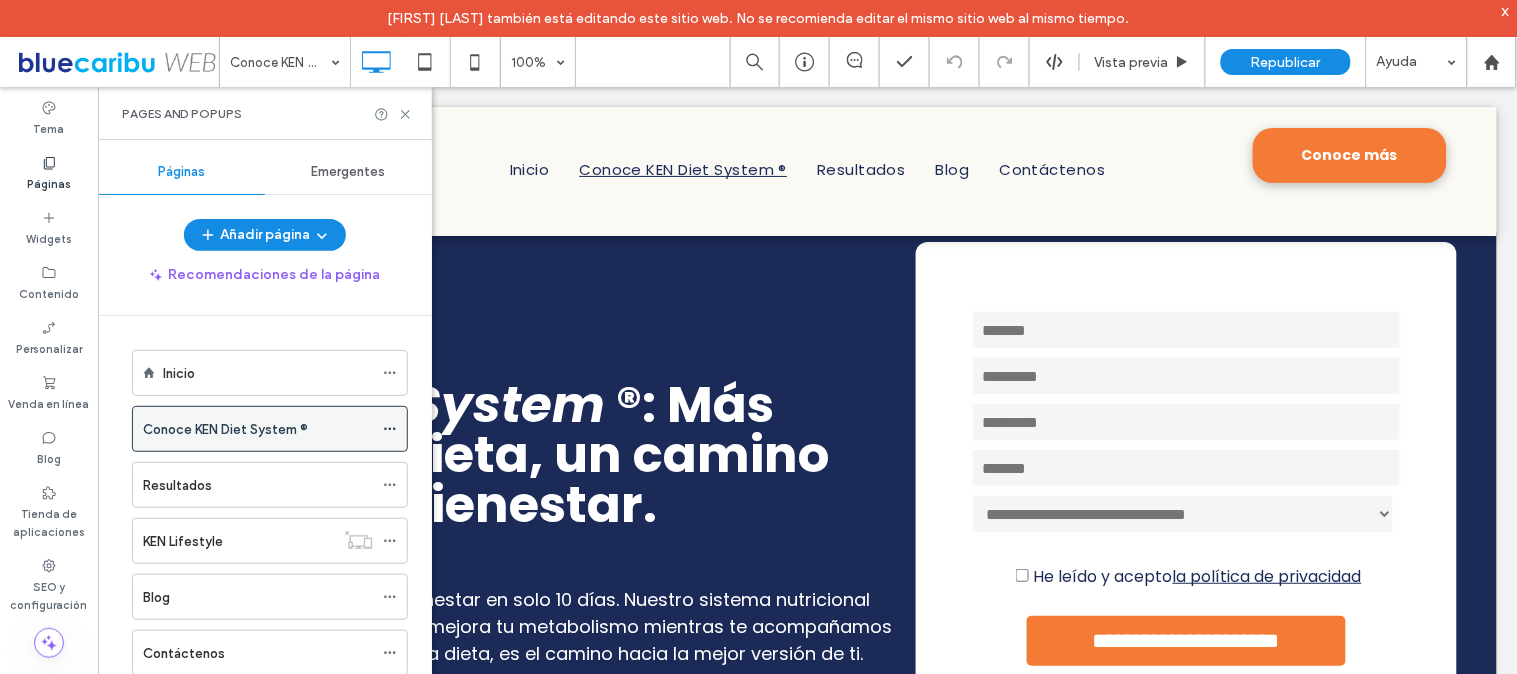 click at bounding box center [390, 429] 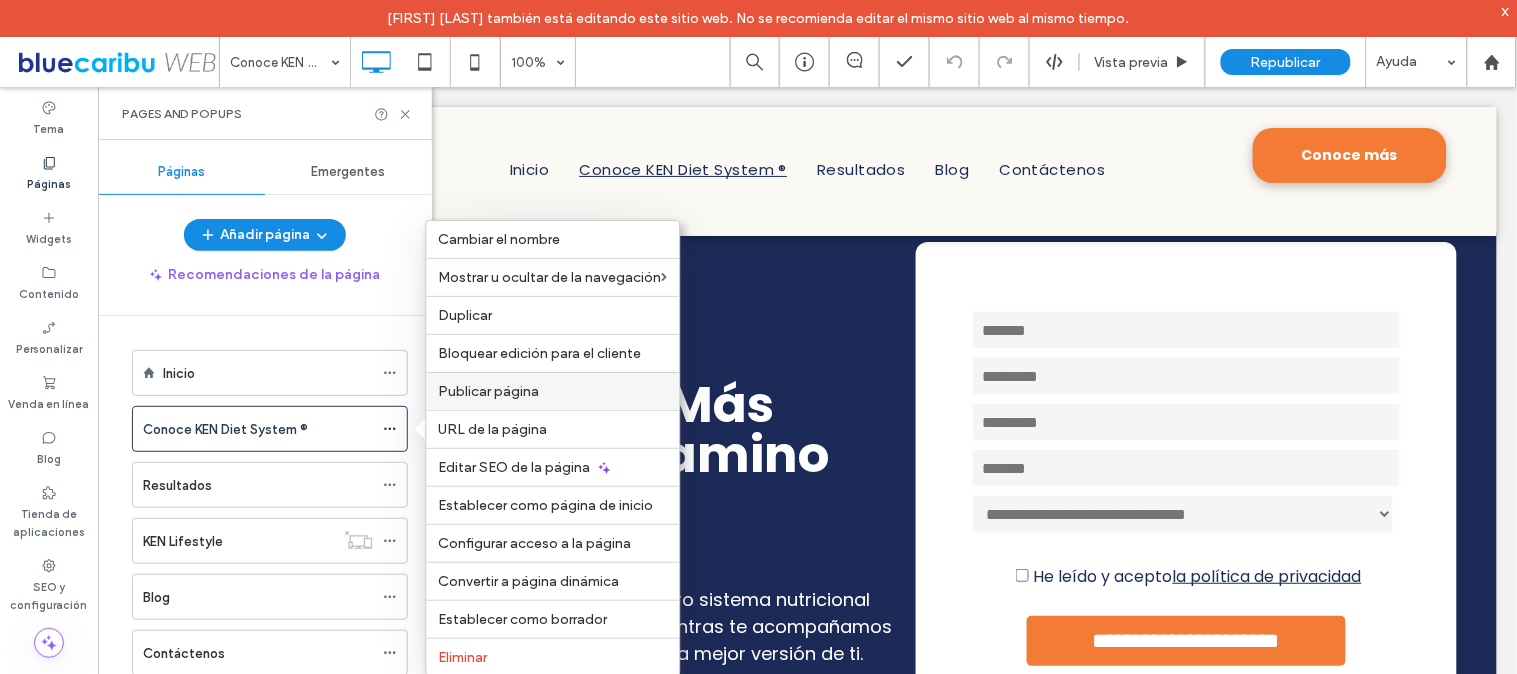 click on "Publicar página" at bounding box center [553, 391] 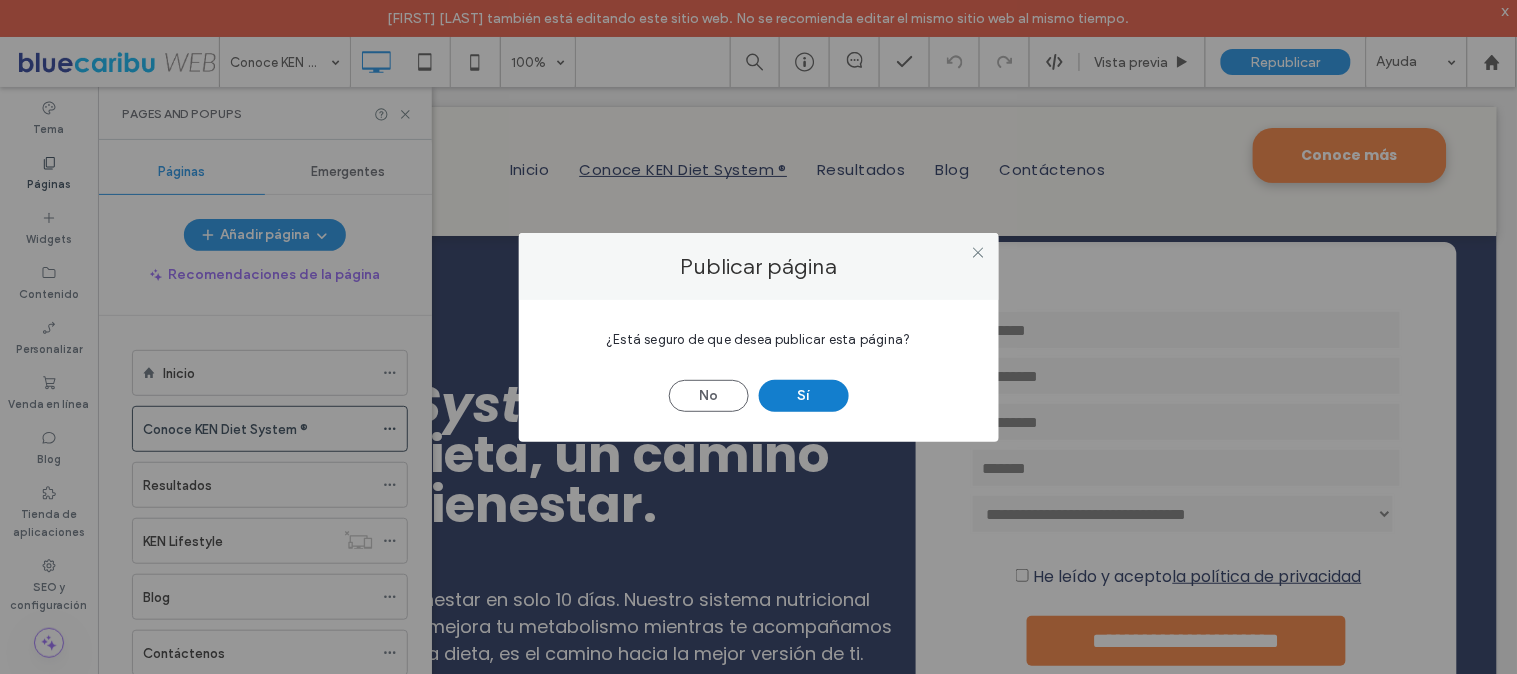 click on "Sí" at bounding box center (804, 396) 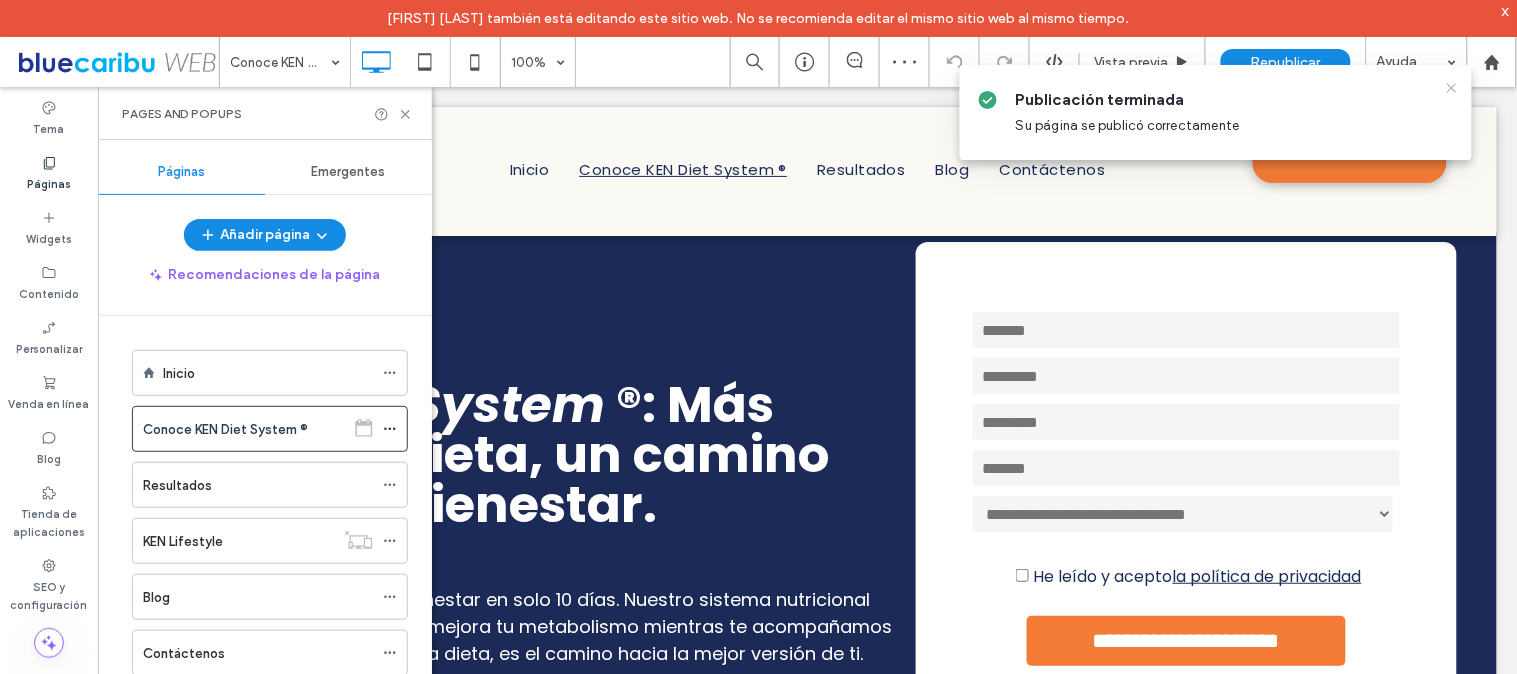 drag, startPoint x: 1450, startPoint y: 91, endPoint x: 1212, endPoint y: 177, distance: 253.06126 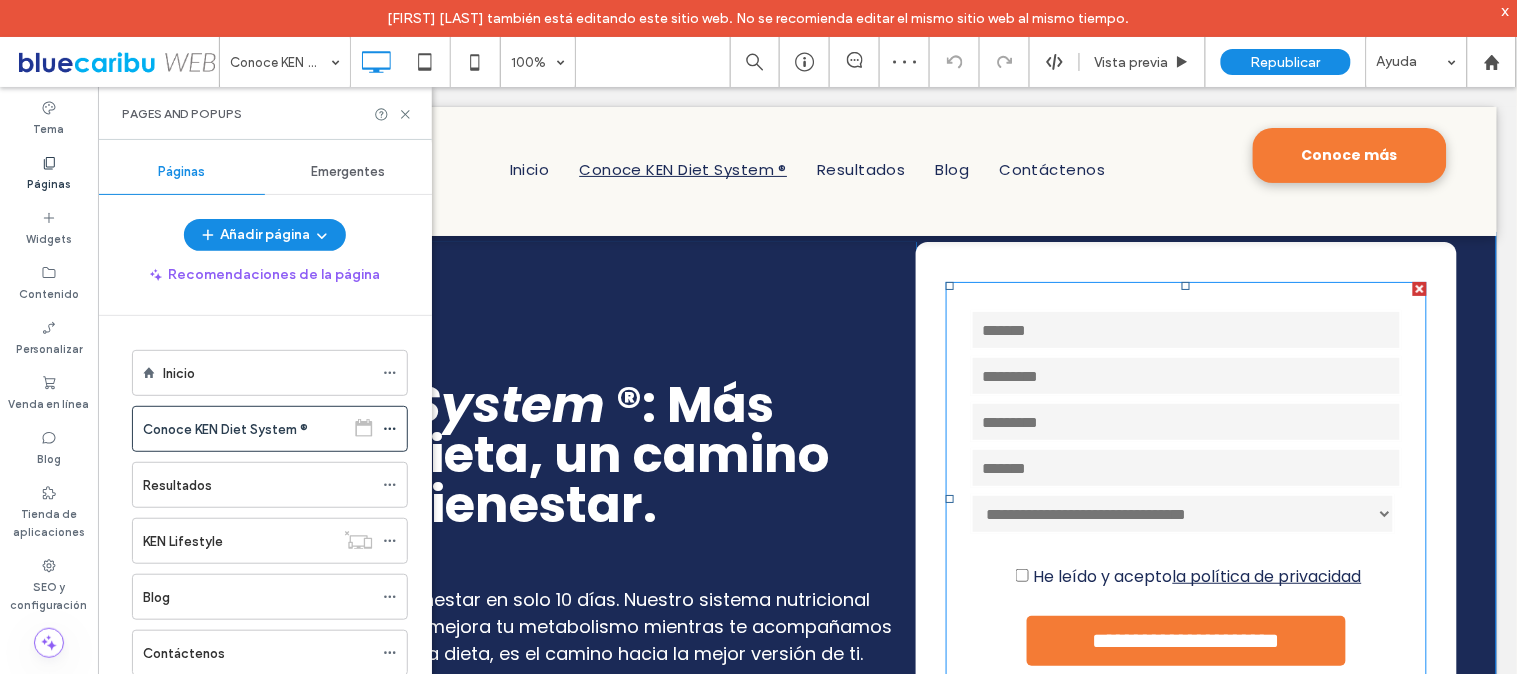 click at bounding box center (1185, 498) 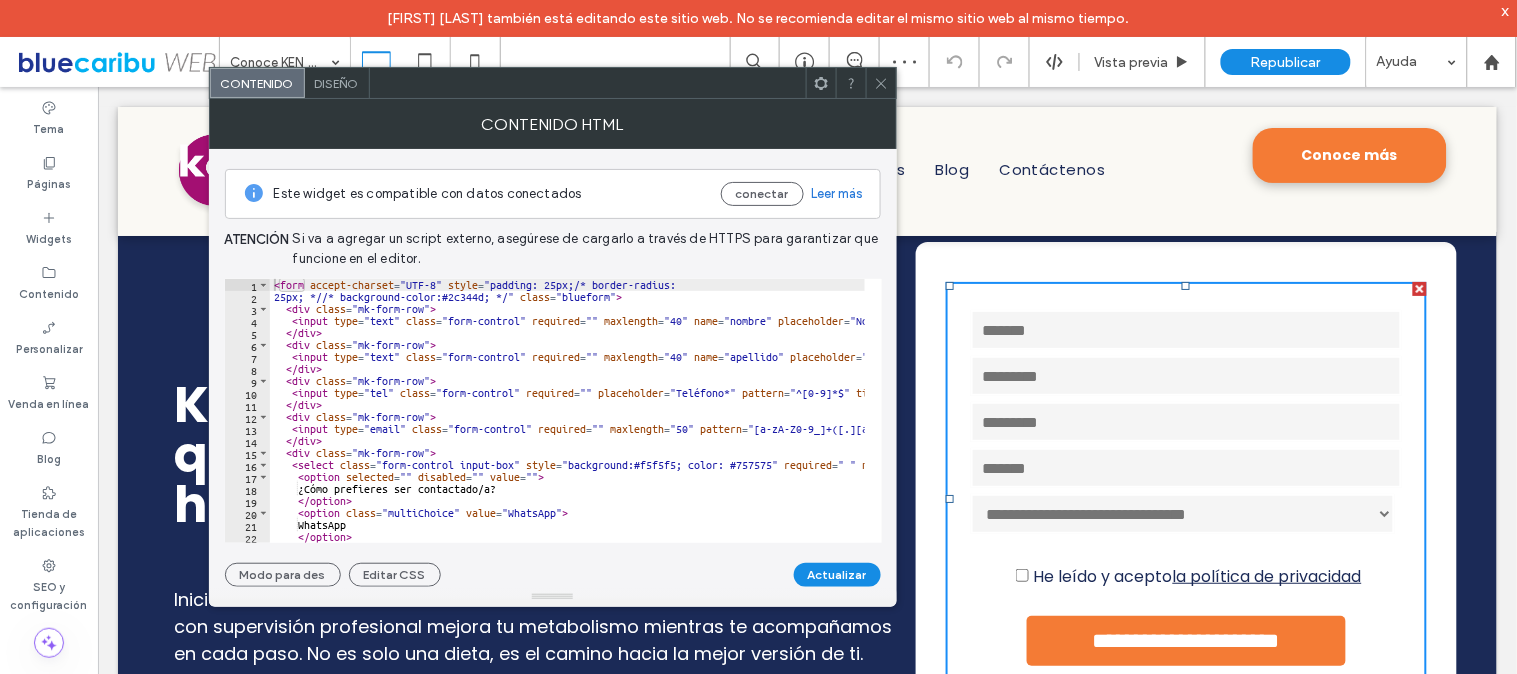 type on "******" 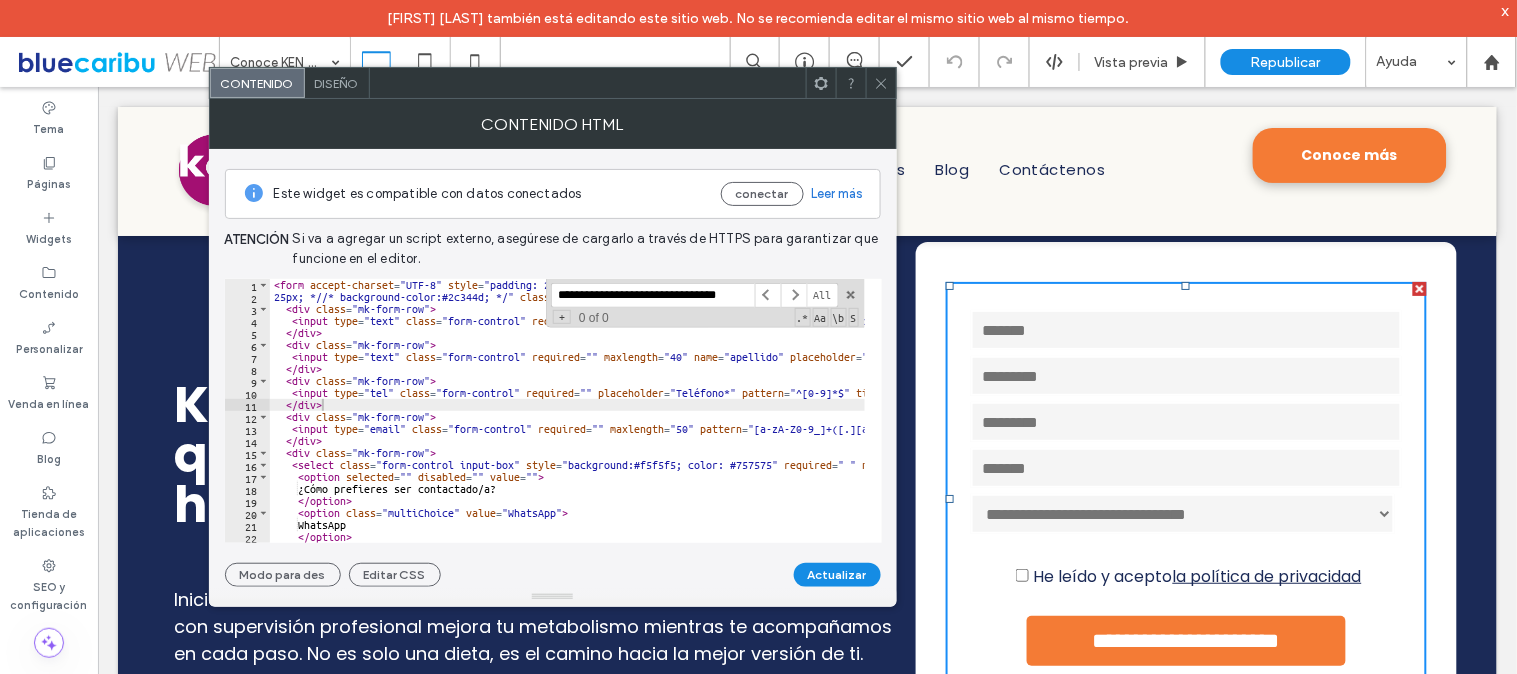 scroll, scrollTop: 0, scrollLeft: 32, axis: horizontal 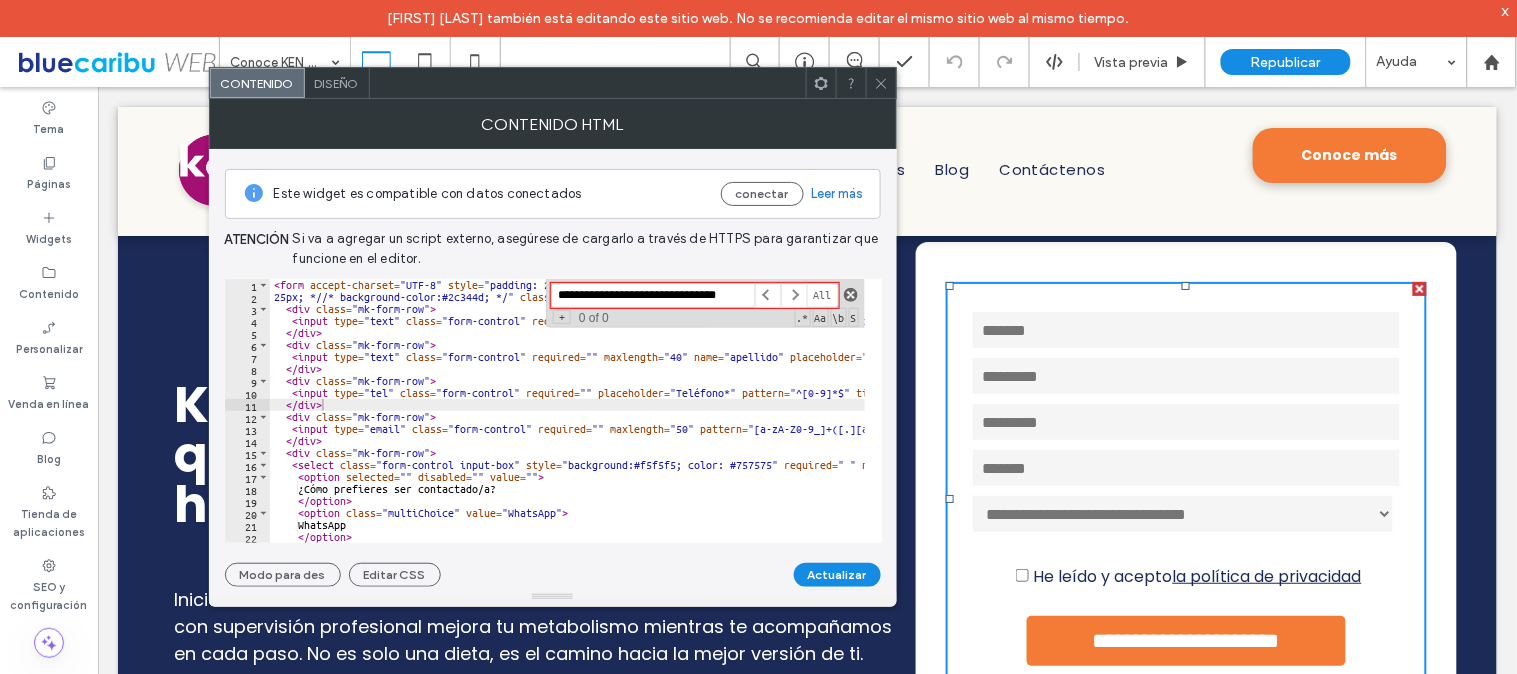 type on "**********" 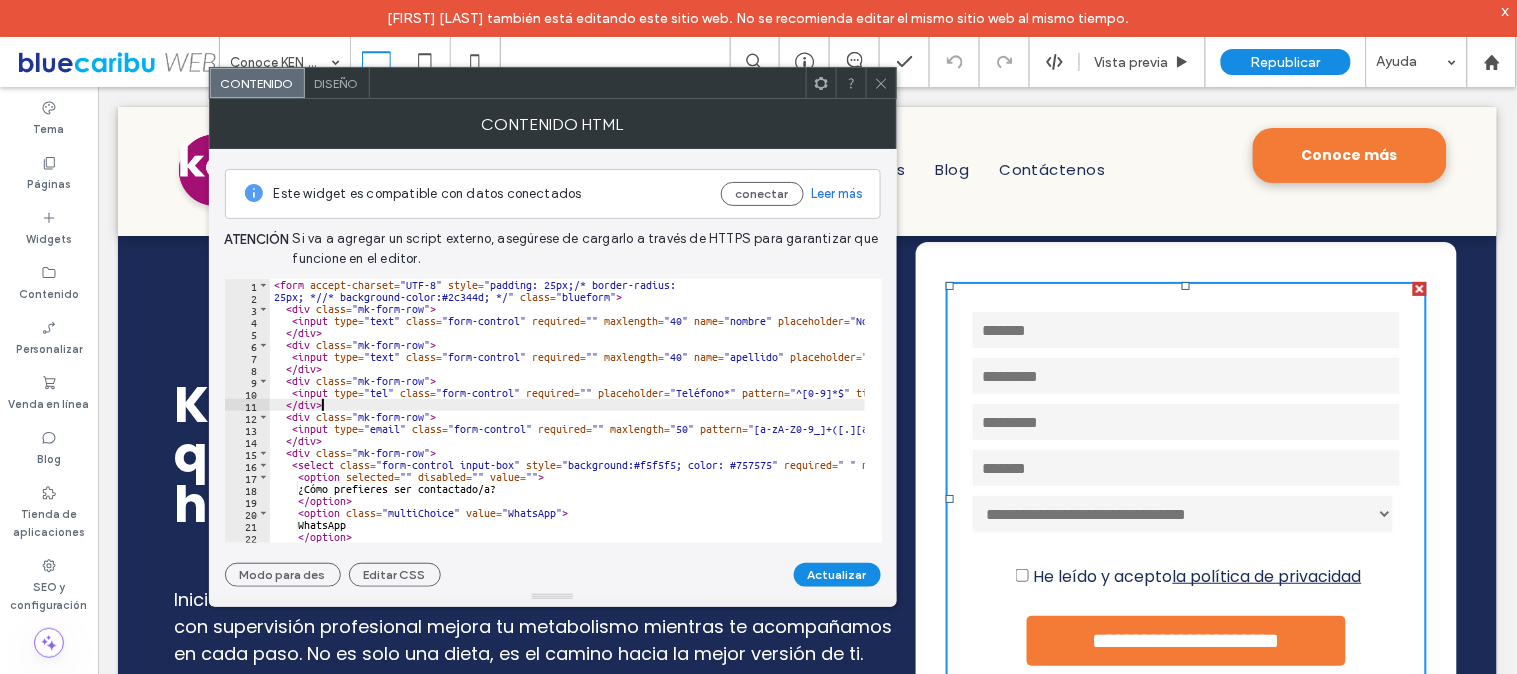 scroll, scrollTop: 0, scrollLeft: 0, axis: both 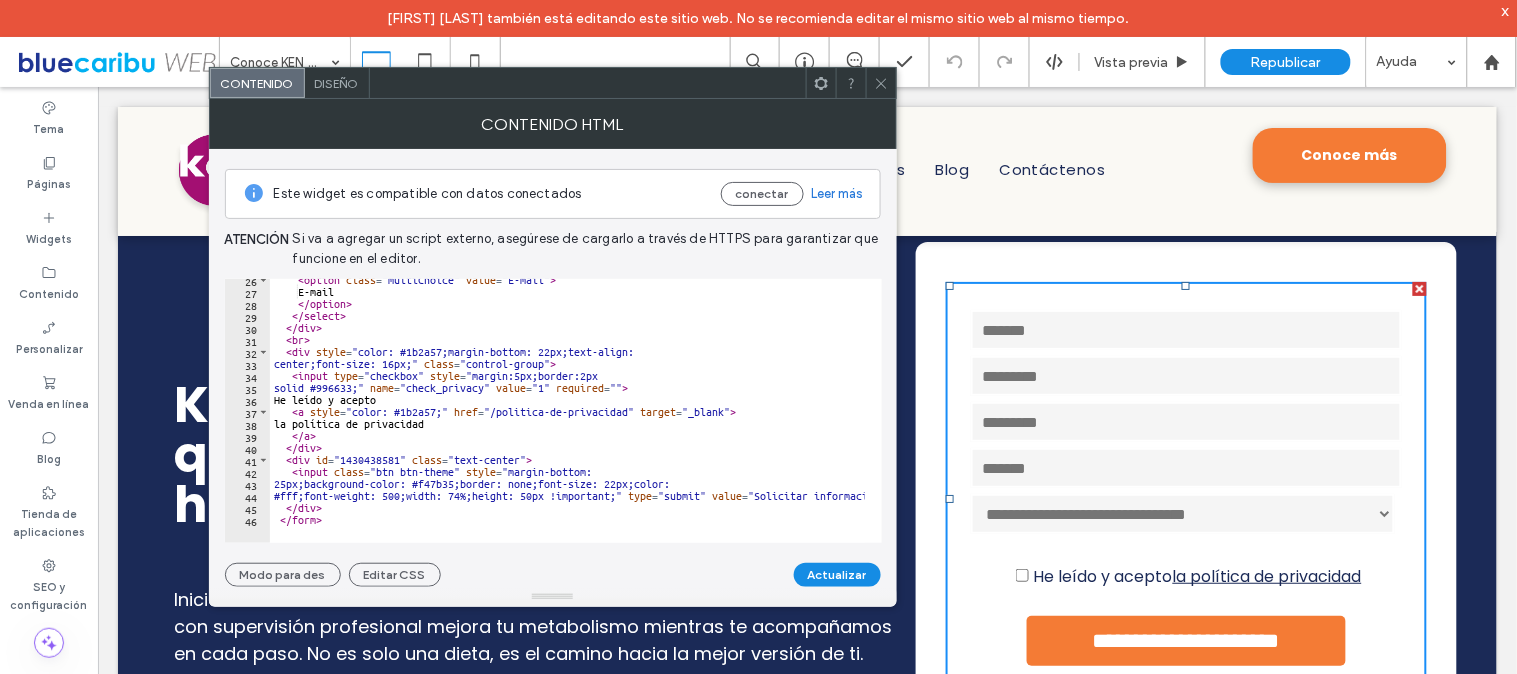 click at bounding box center (881, 83) 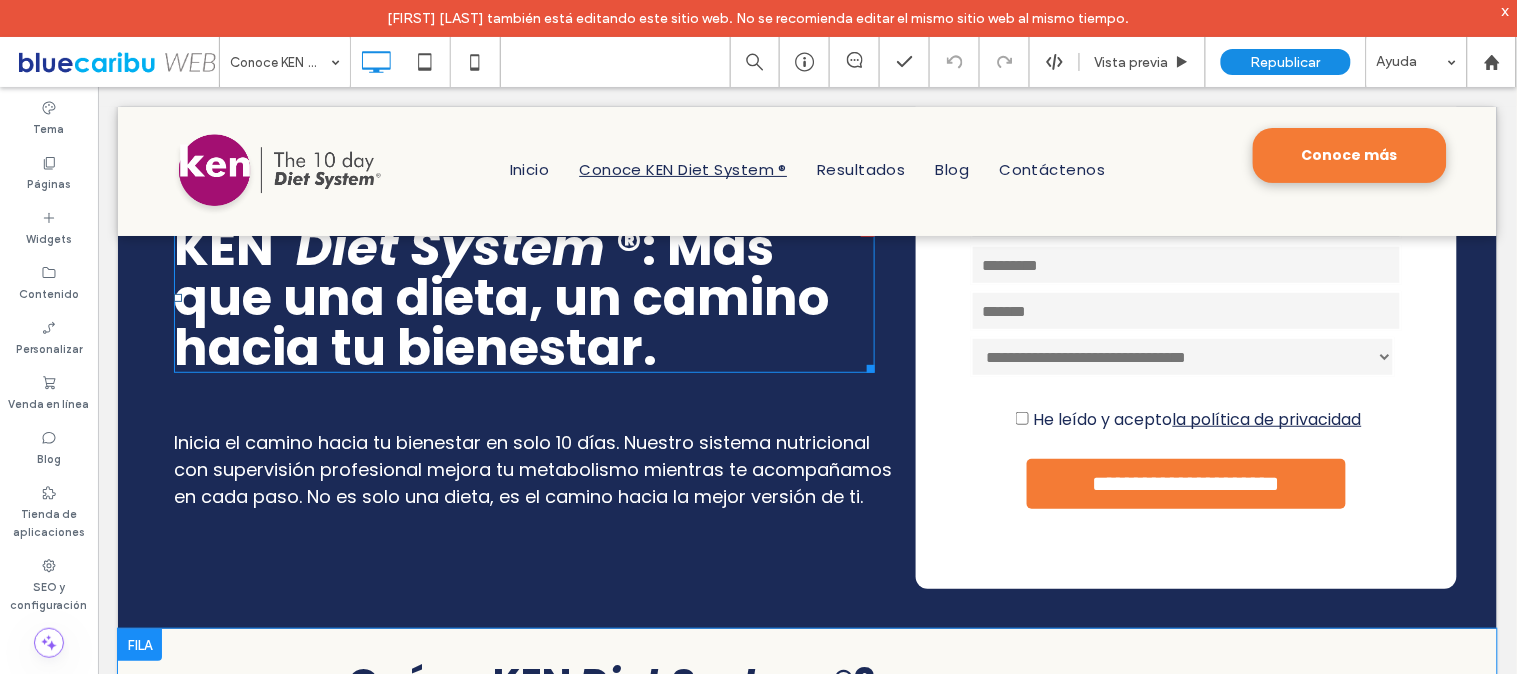 scroll, scrollTop: 0, scrollLeft: 0, axis: both 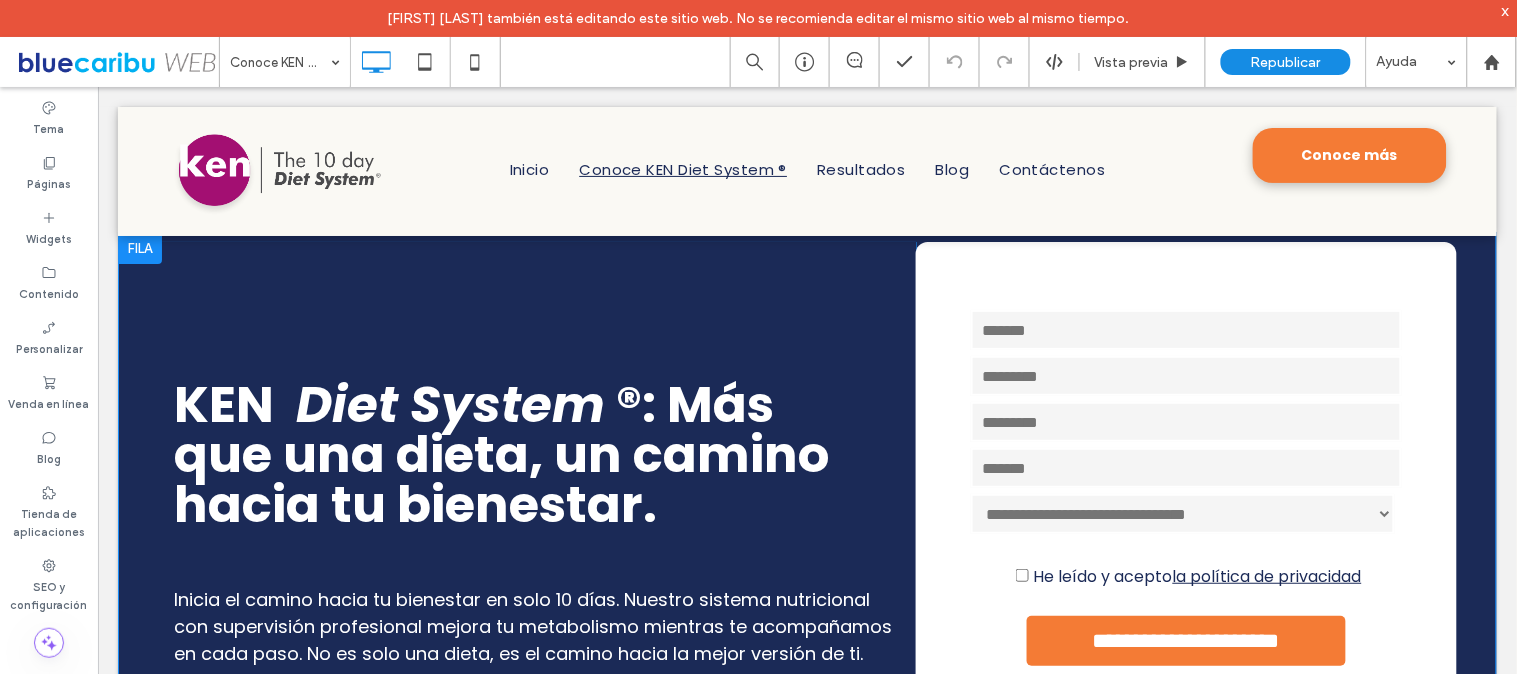 drag, startPoint x: 1360, startPoint y: 87, endPoint x: 663, endPoint y: 339, distance: 741.15656 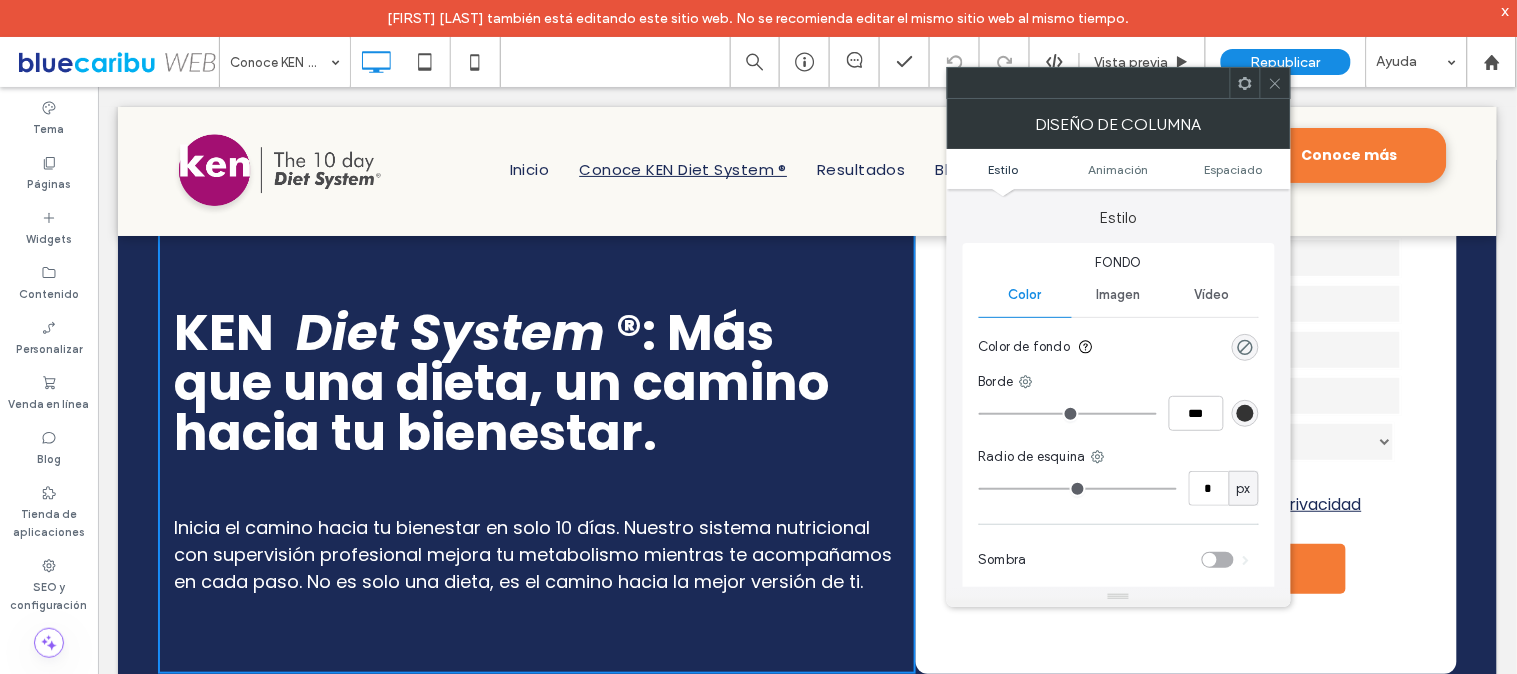 scroll, scrollTop: 111, scrollLeft: 0, axis: vertical 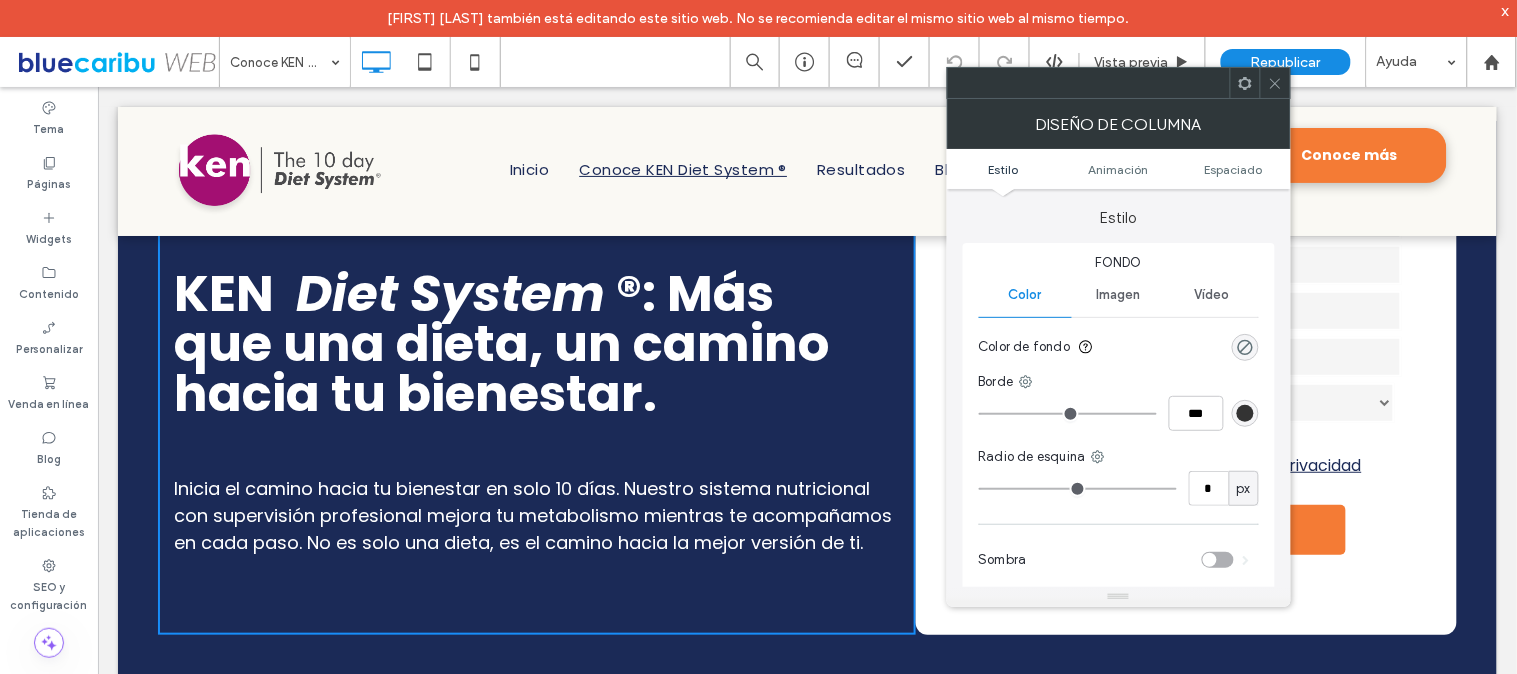 click at bounding box center (1275, 83) 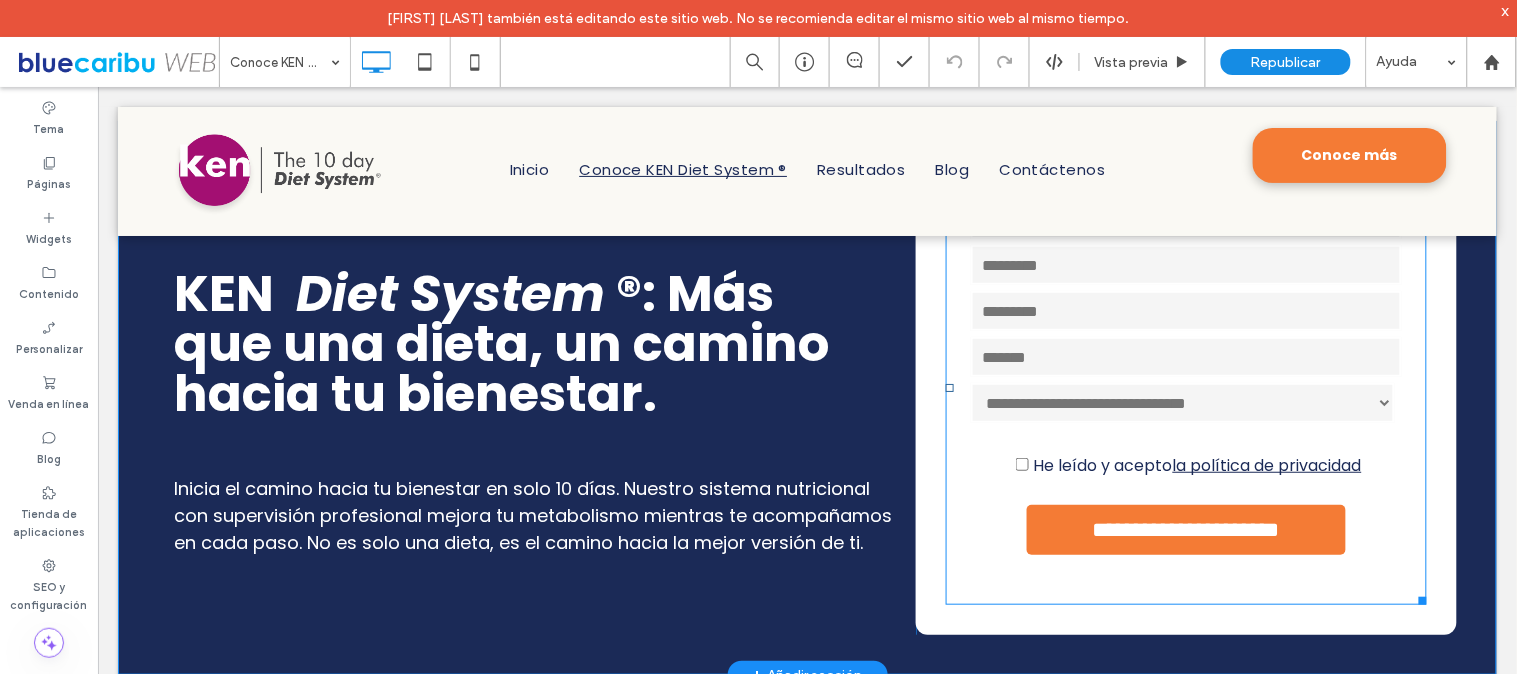 click at bounding box center (1185, 387) 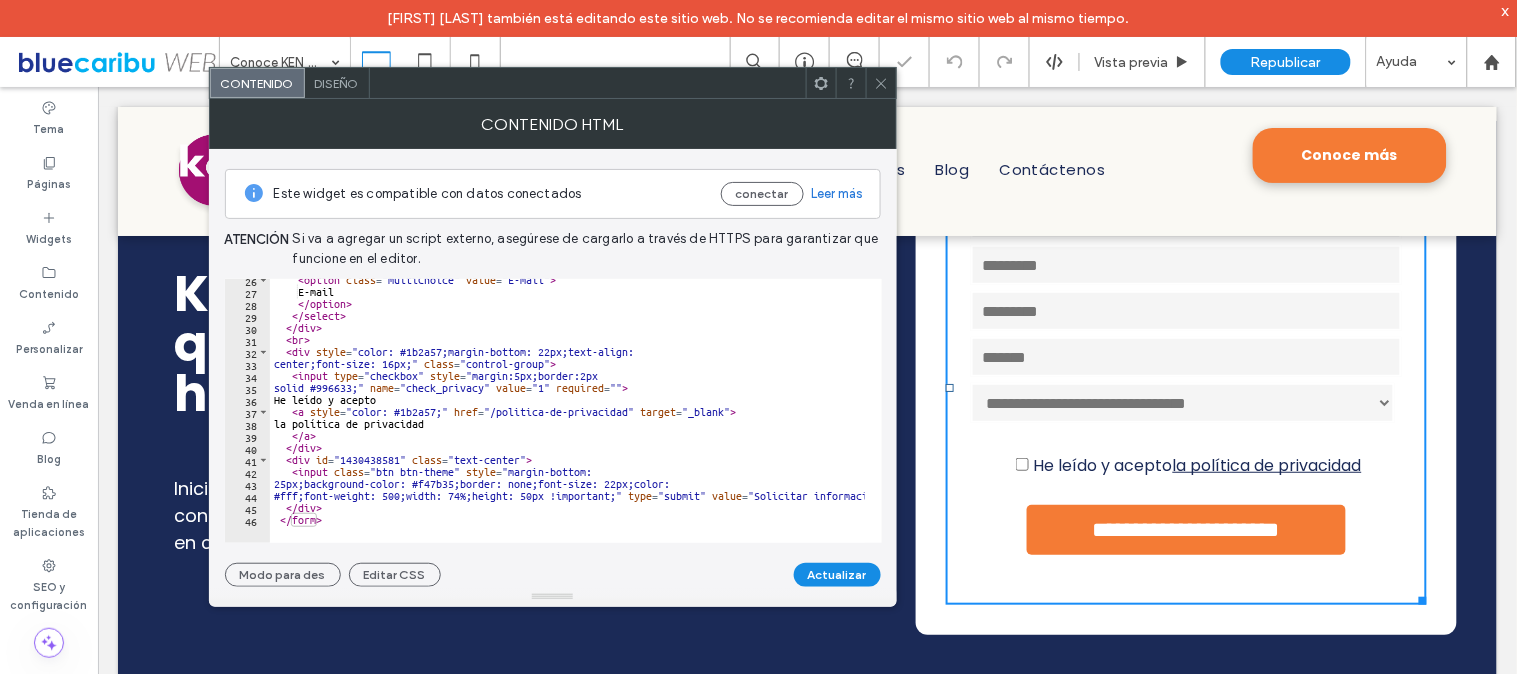scroll, scrollTop: 305, scrollLeft: 0, axis: vertical 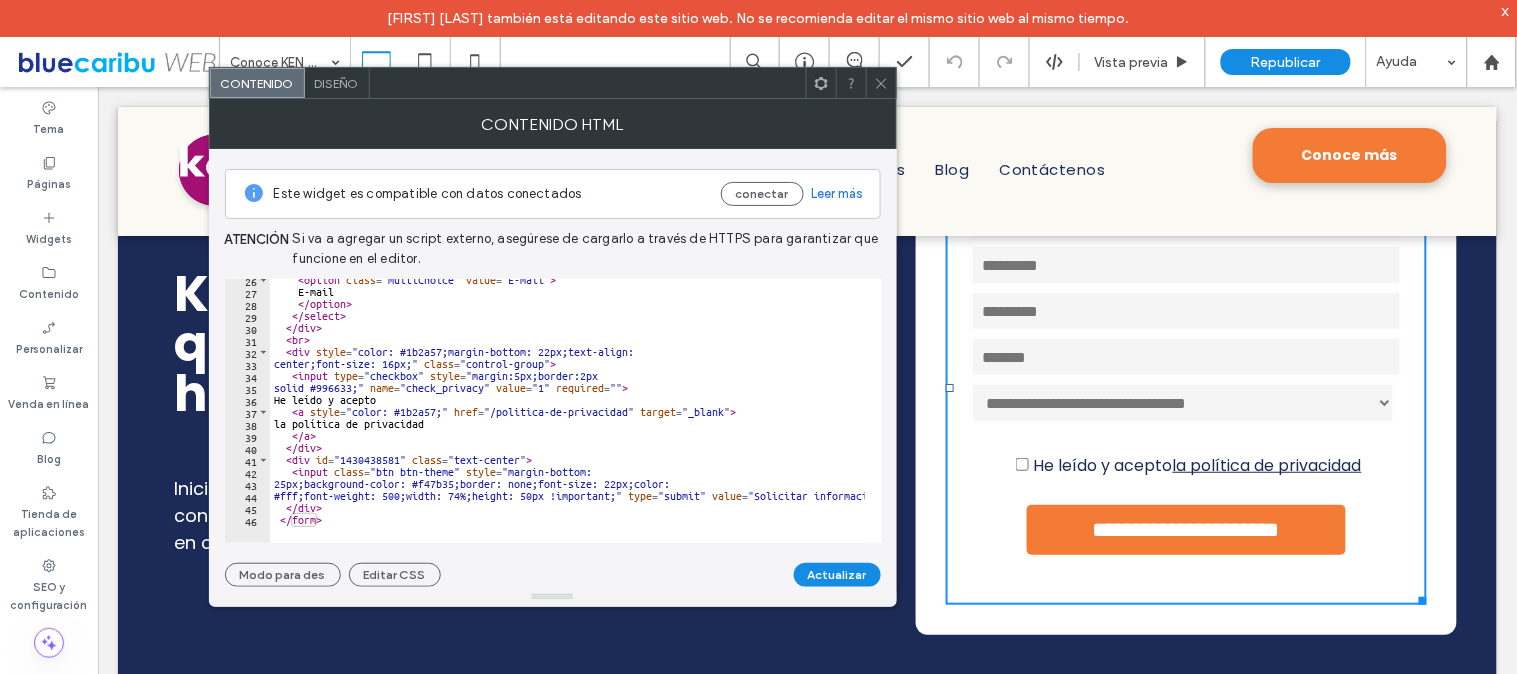 click at bounding box center [881, 83] 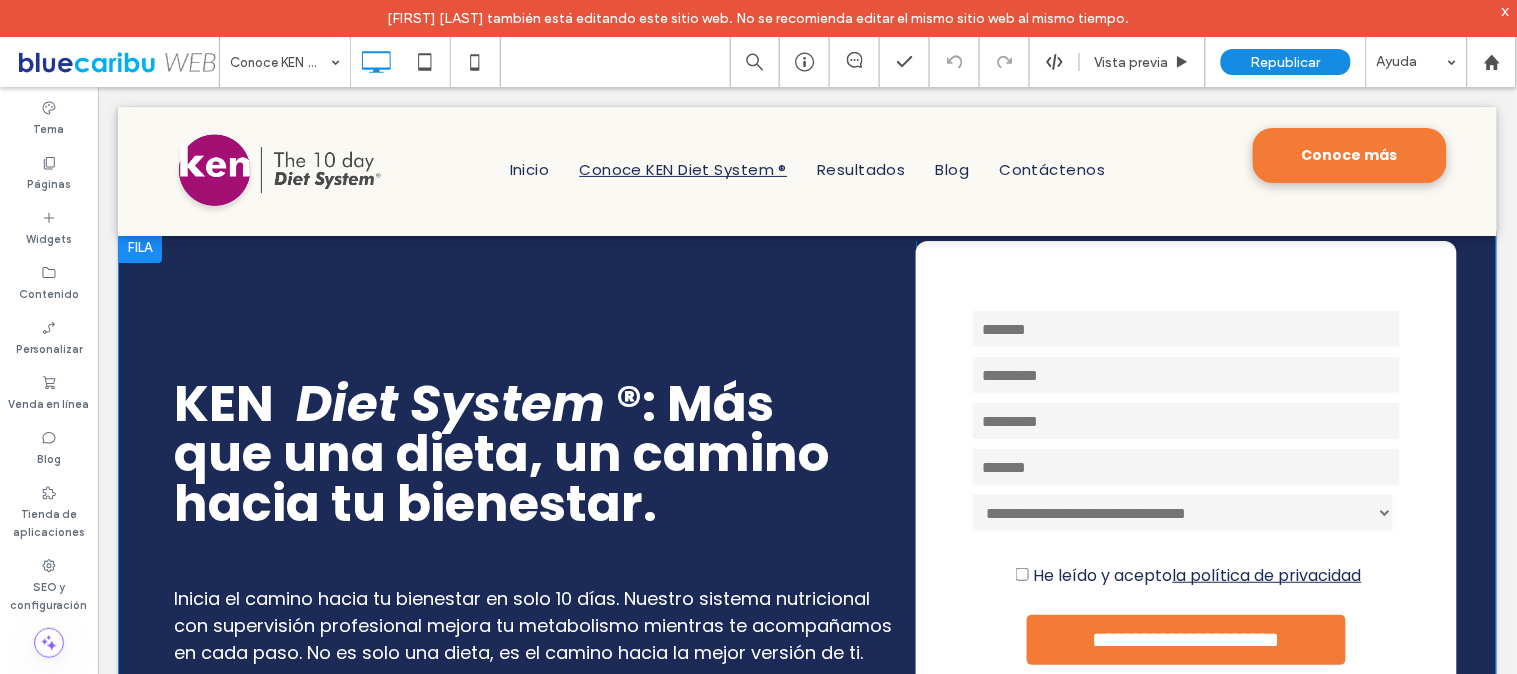 scroll, scrollTop: 0, scrollLeft: 0, axis: both 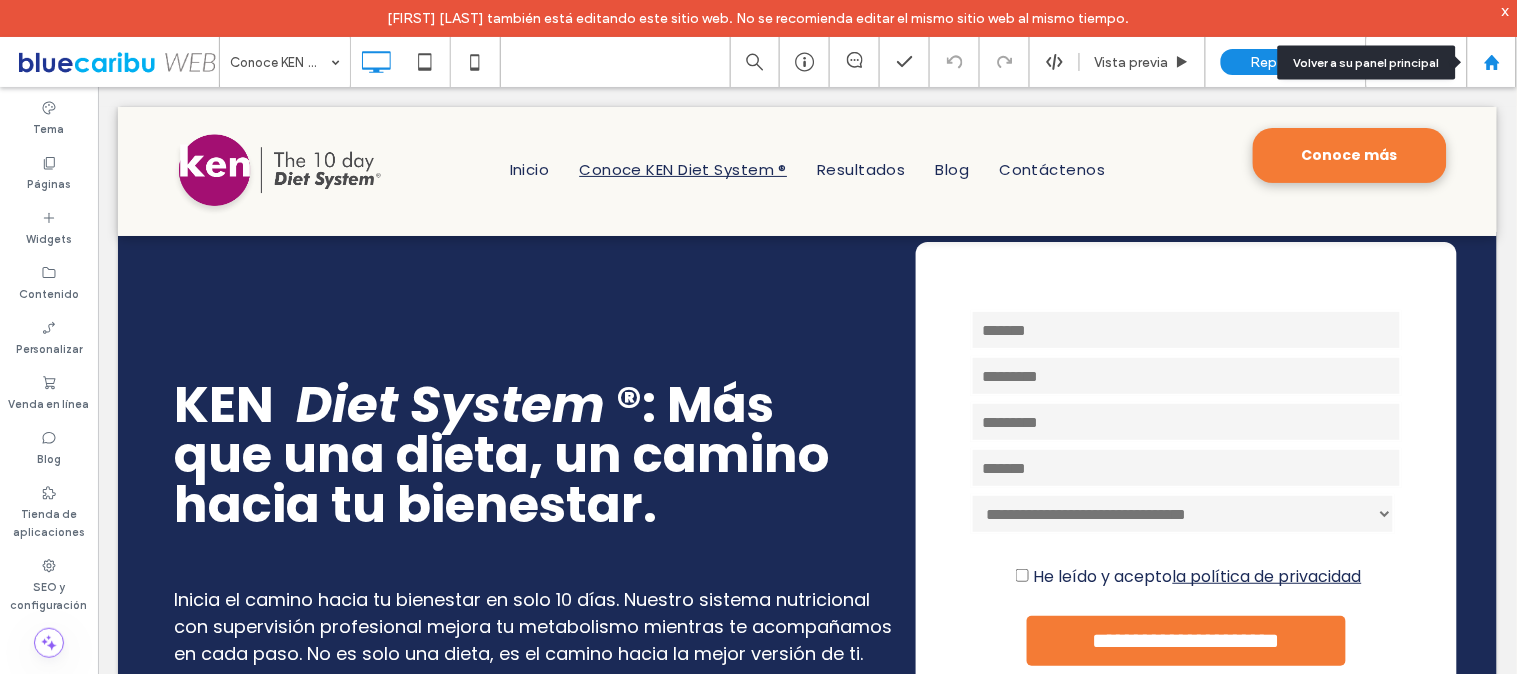 click at bounding box center [1492, 62] 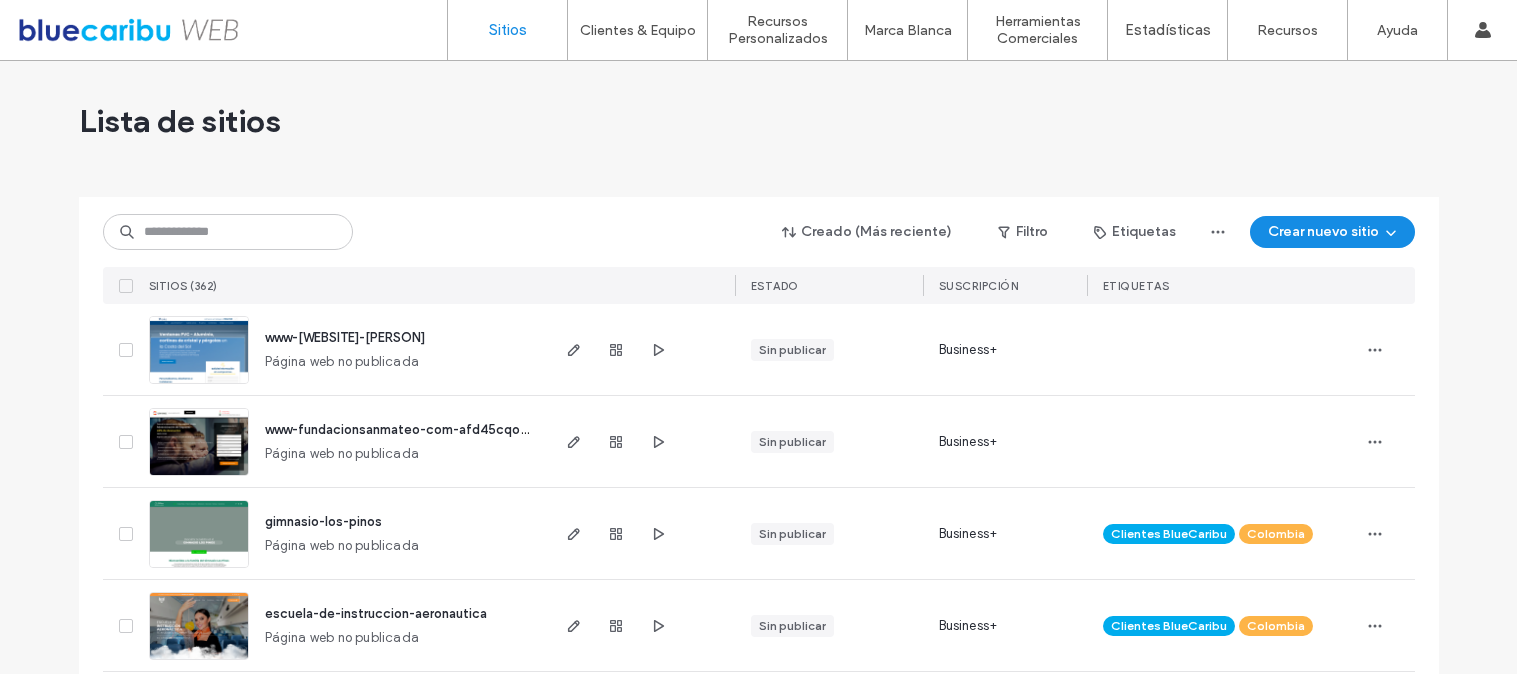 scroll, scrollTop: 0, scrollLeft: 0, axis: both 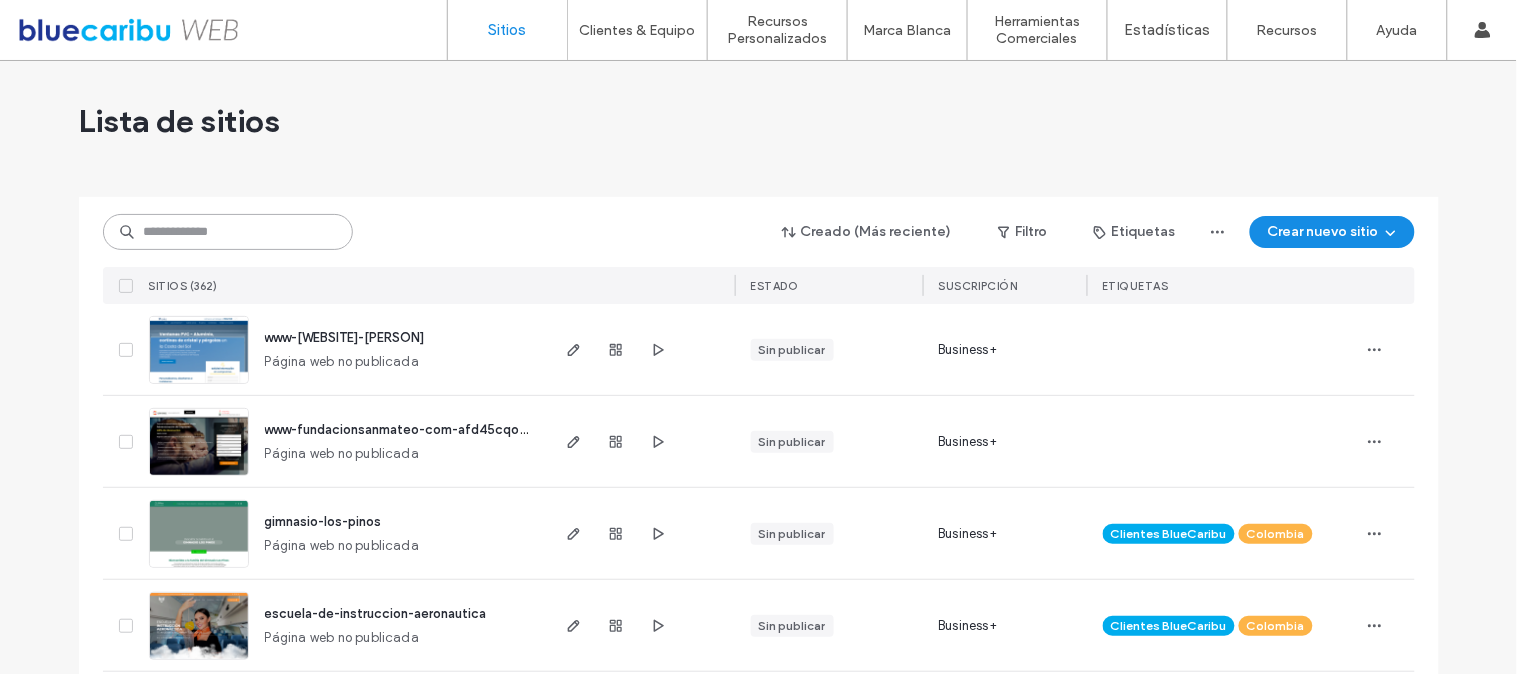 click at bounding box center (228, 232) 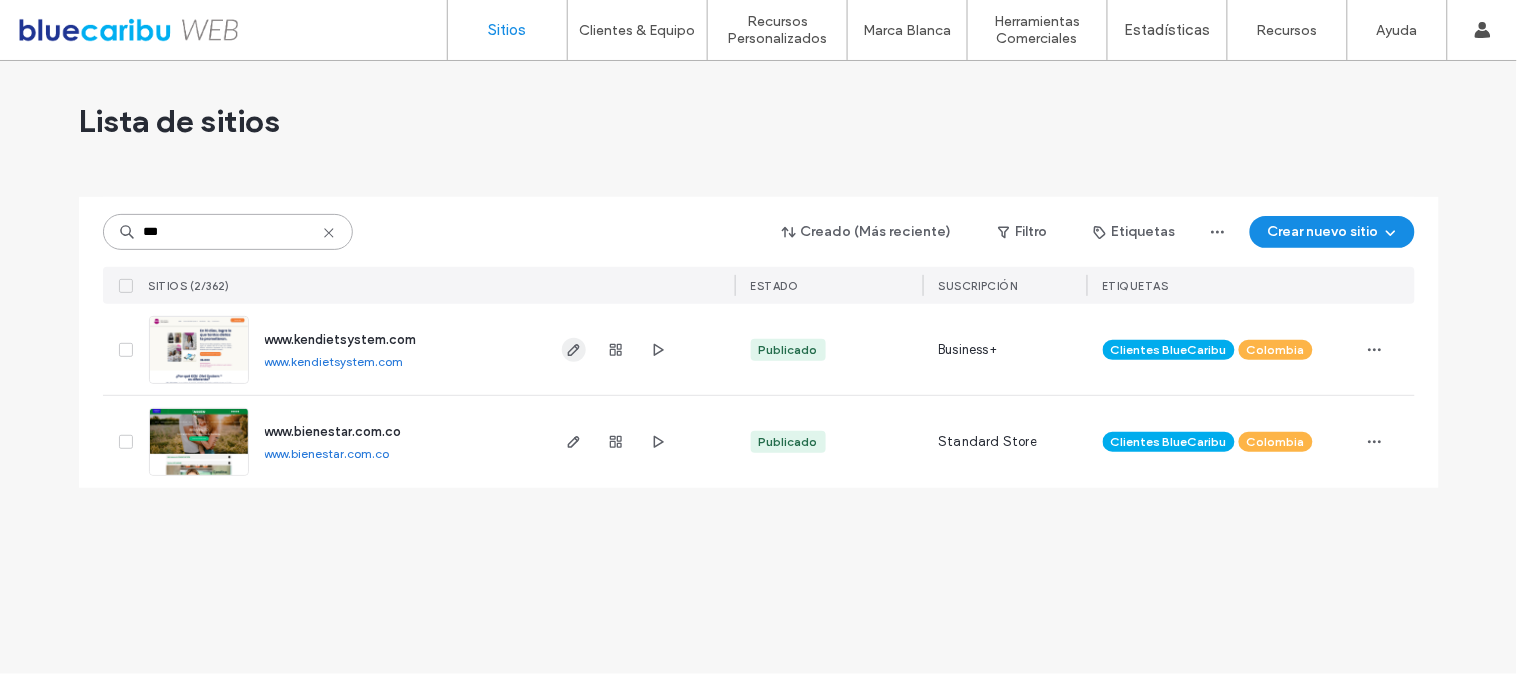 type on "***" 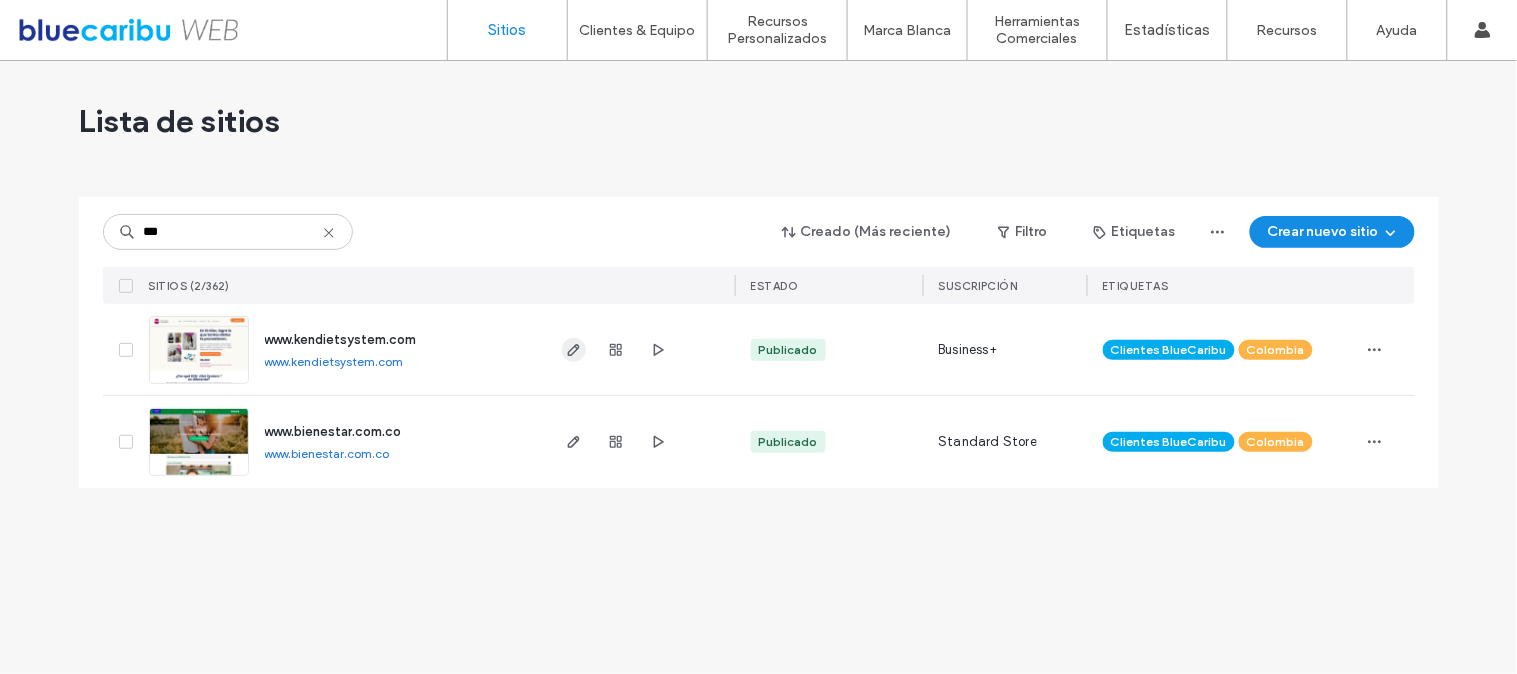 click 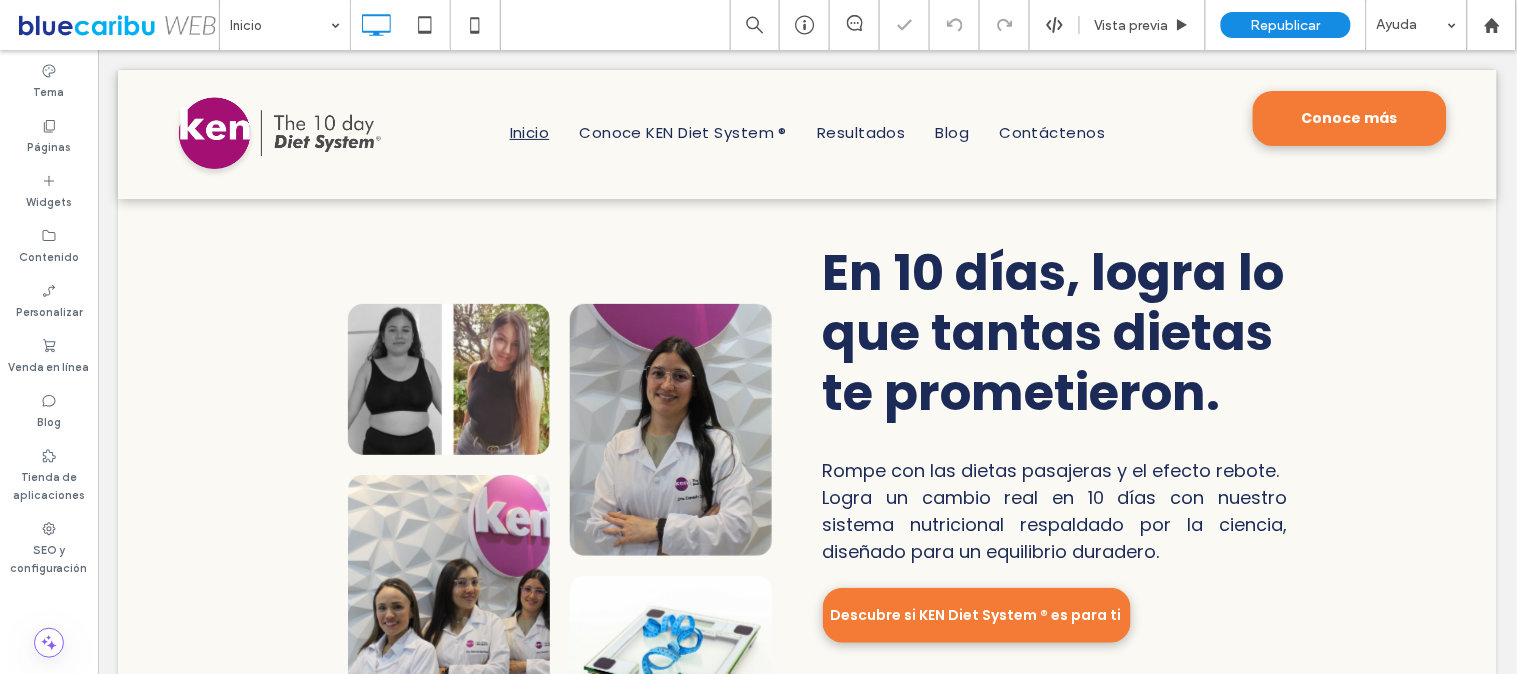 scroll, scrollTop: 0, scrollLeft: 0, axis: both 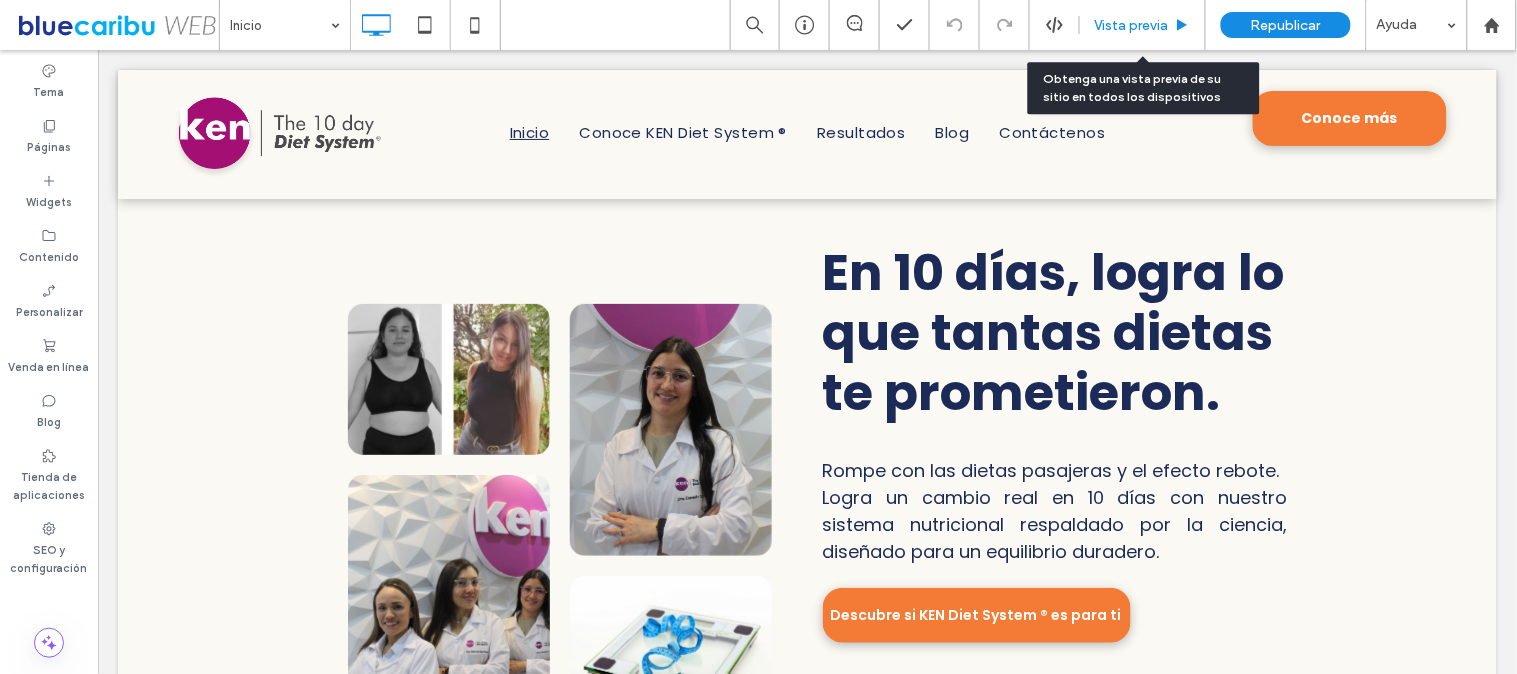 click on "Vista previa" at bounding box center (1132, 25) 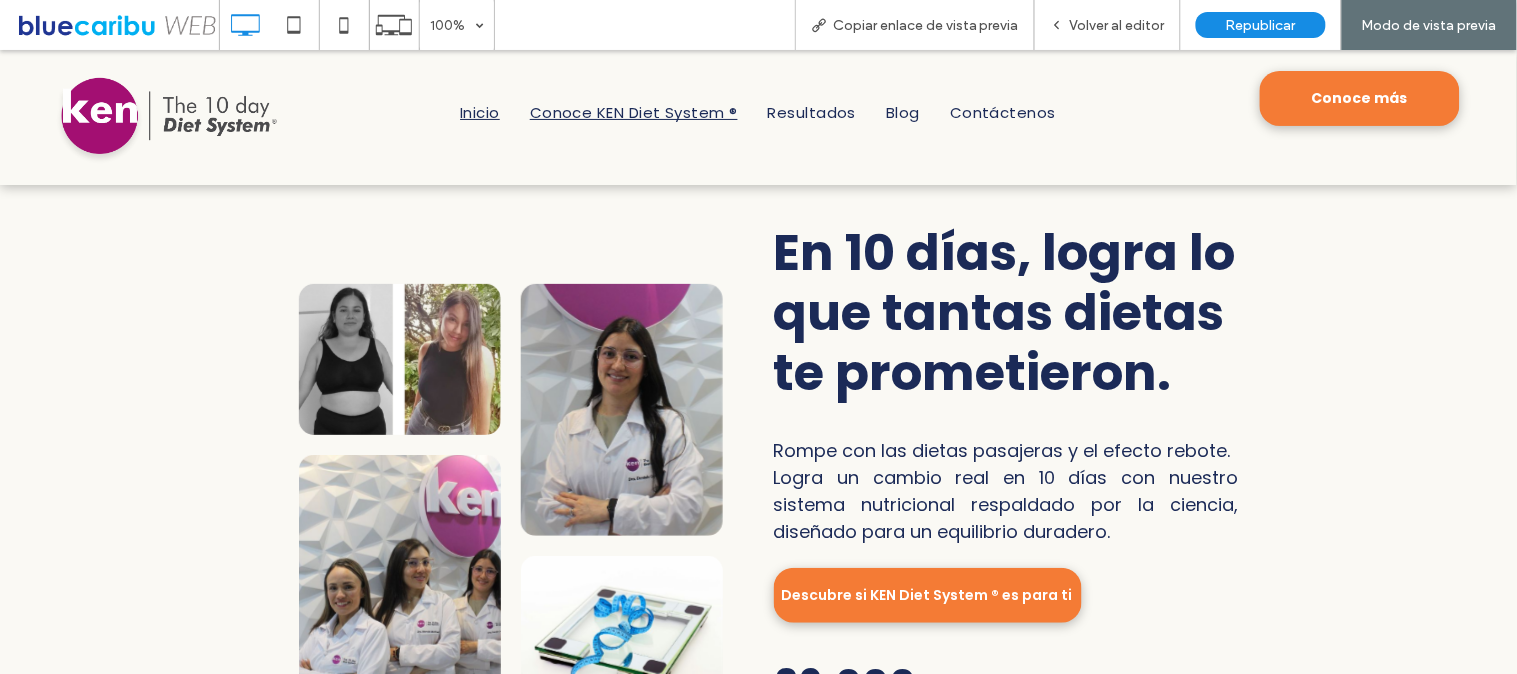 click on "Conoce KEN  Diet System ®" at bounding box center (634, 111) 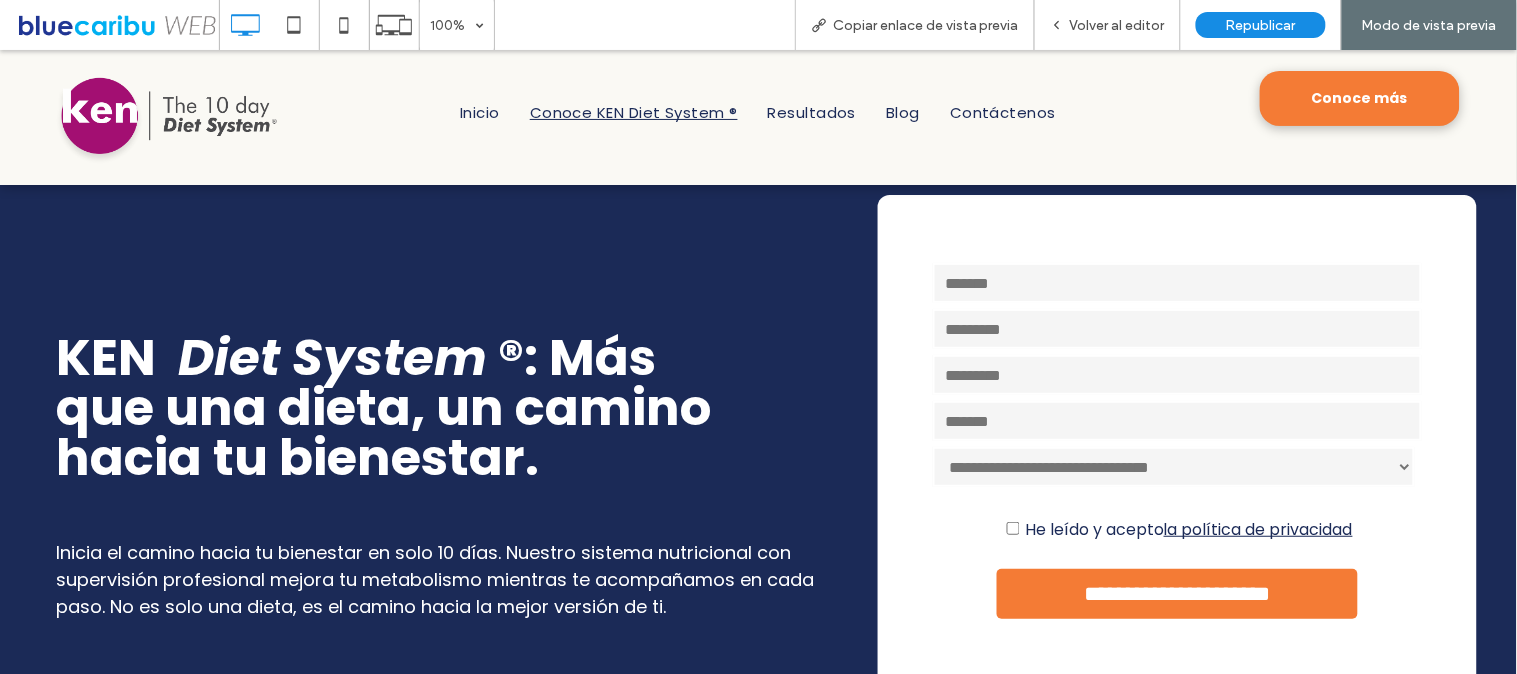 scroll, scrollTop: 0, scrollLeft: 0, axis: both 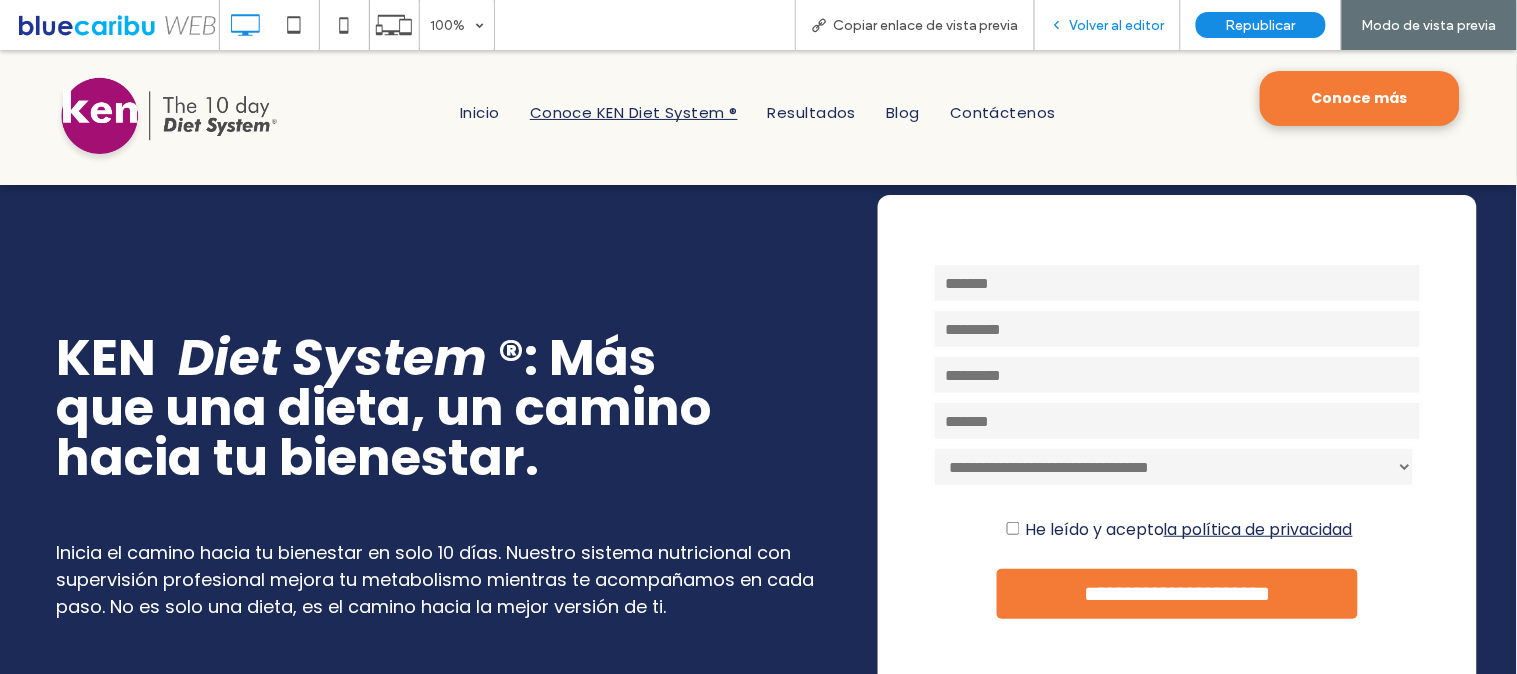 click on "Volver al editor" at bounding box center (1108, 25) 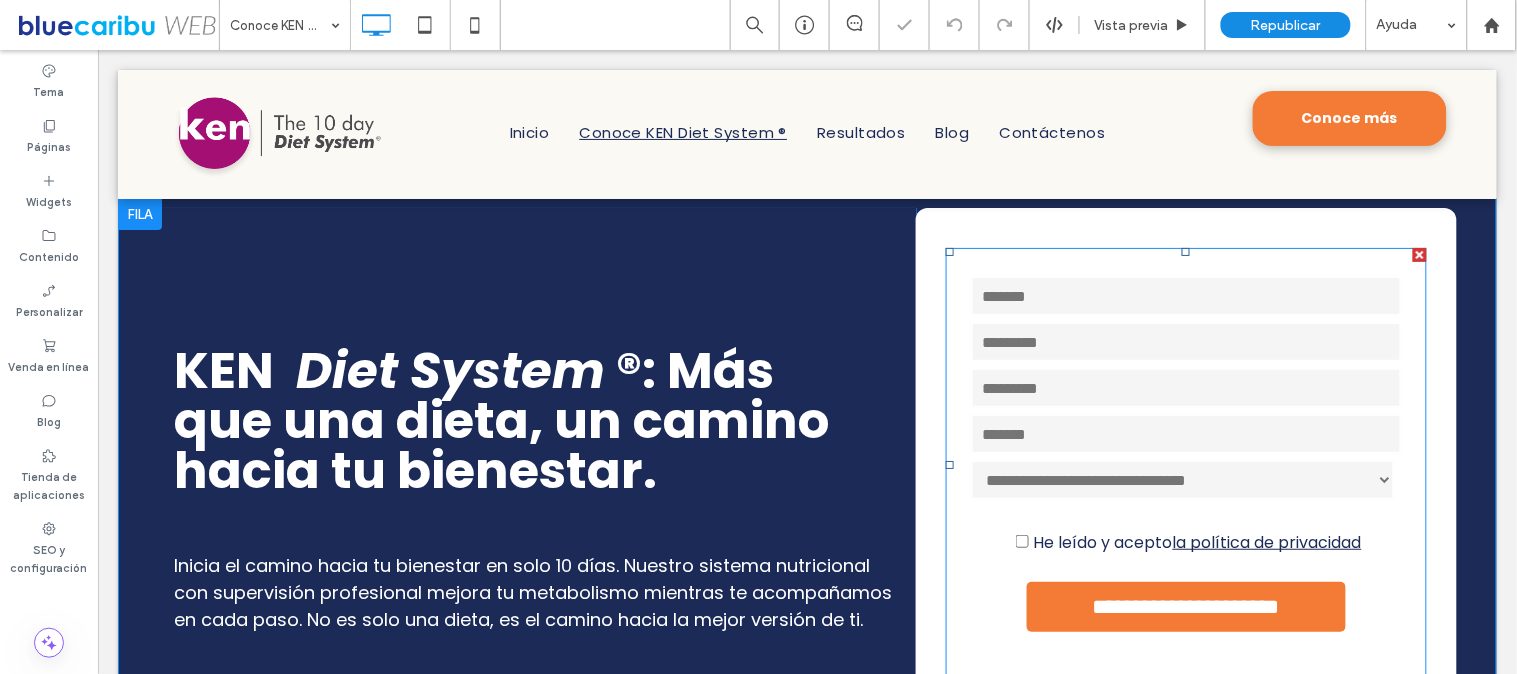 click at bounding box center (1185, 464) 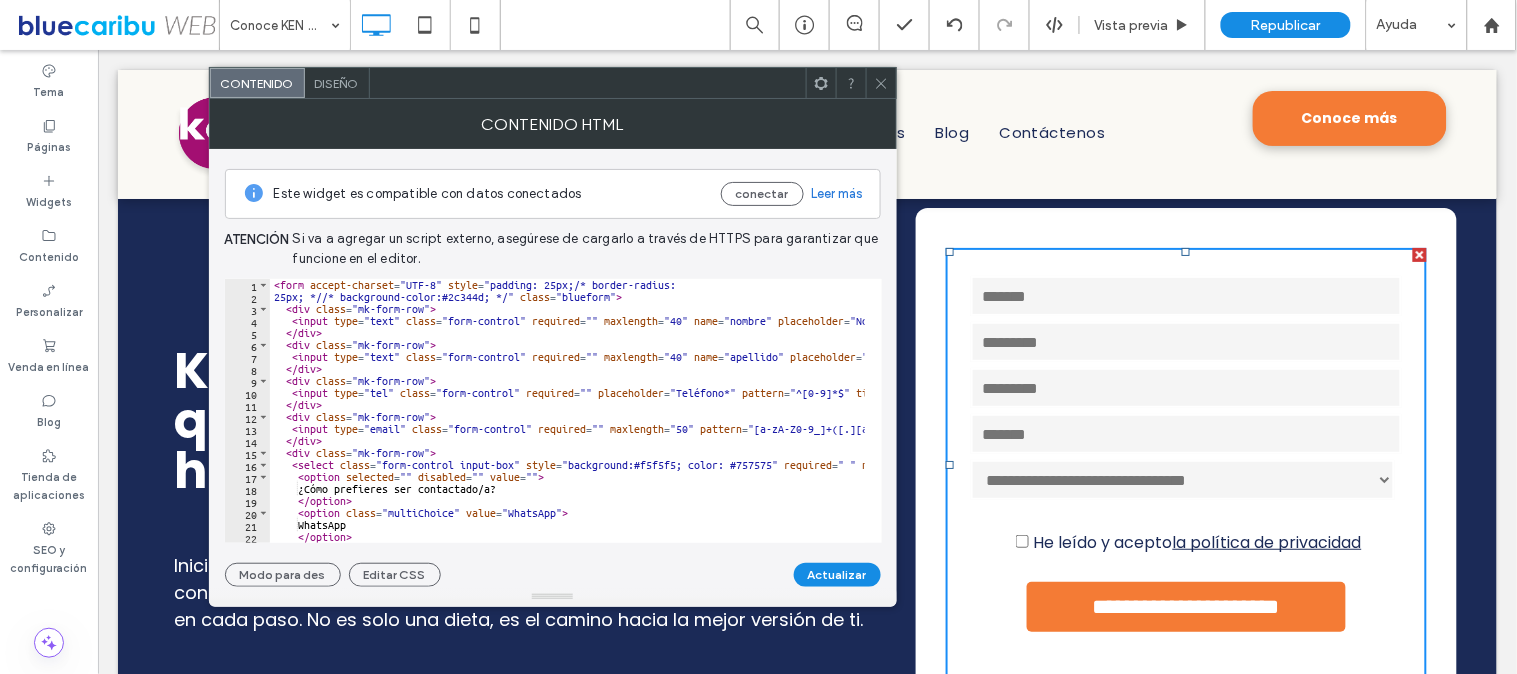 scroll, scrollTop: 133, scrollLeft: 0, axis: vertical 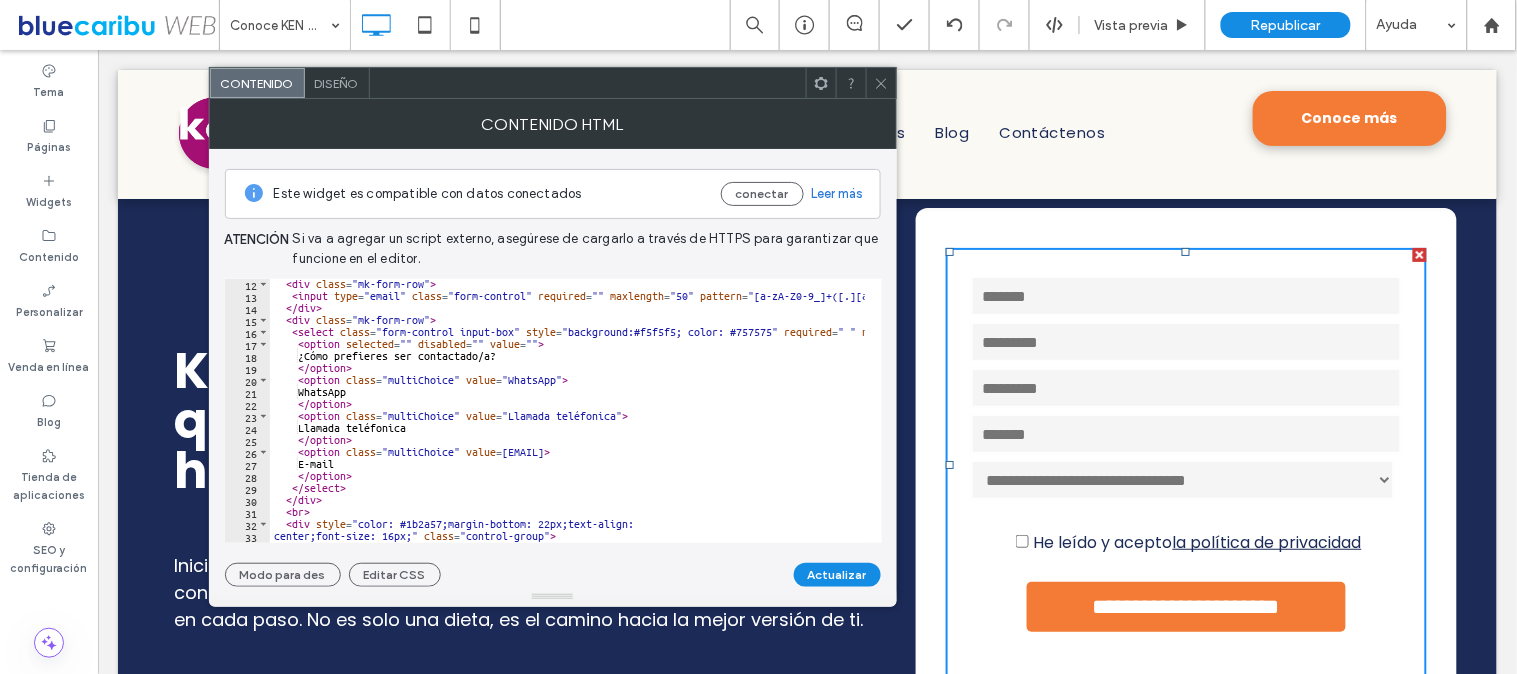 click 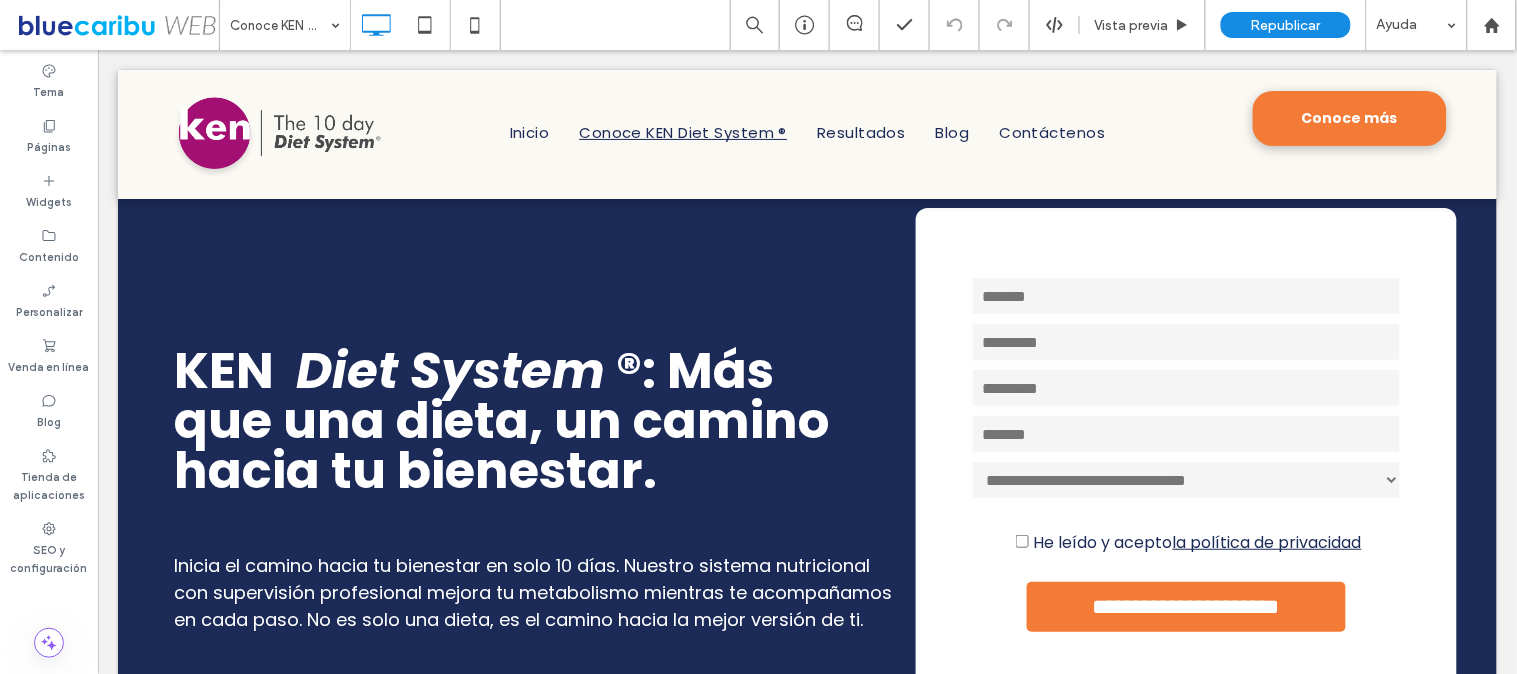 scroll, scrollTop: 0, scrollLeft: 0, axis: both 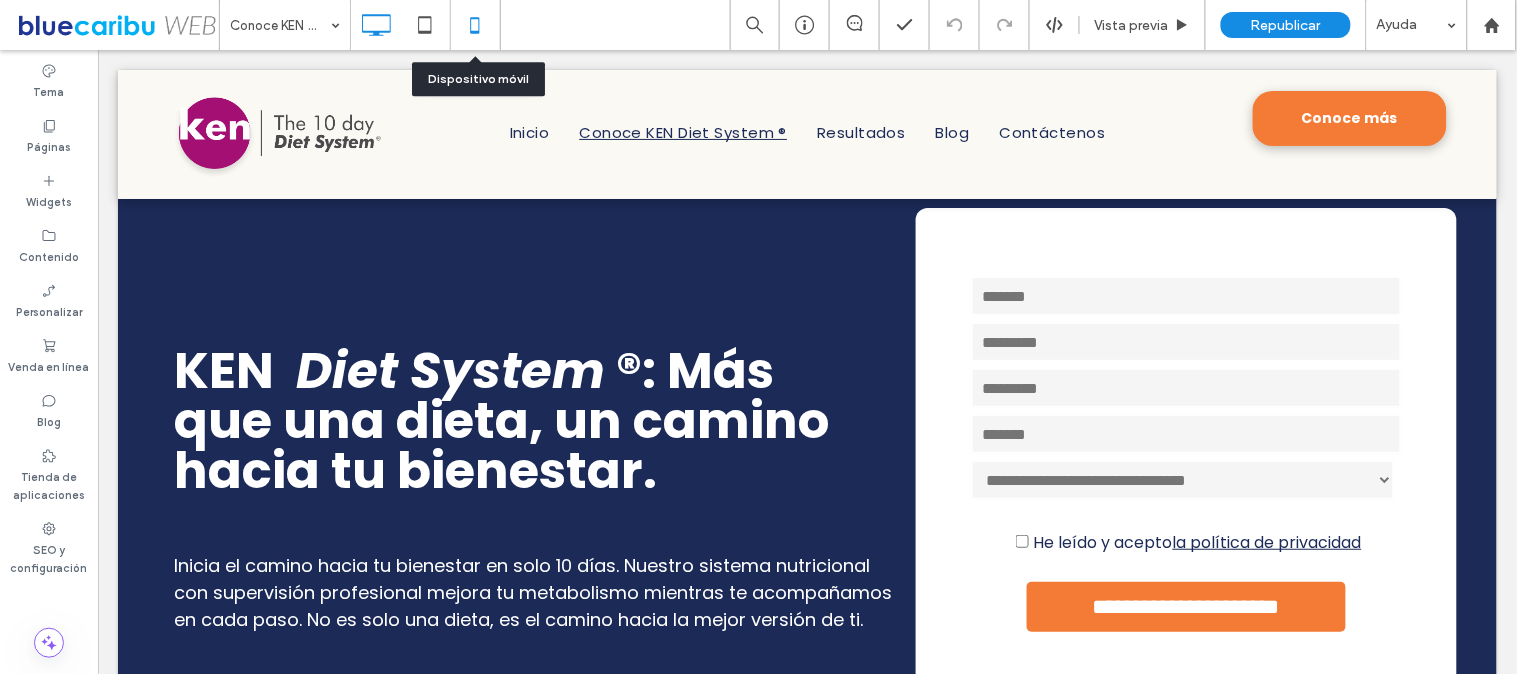 click 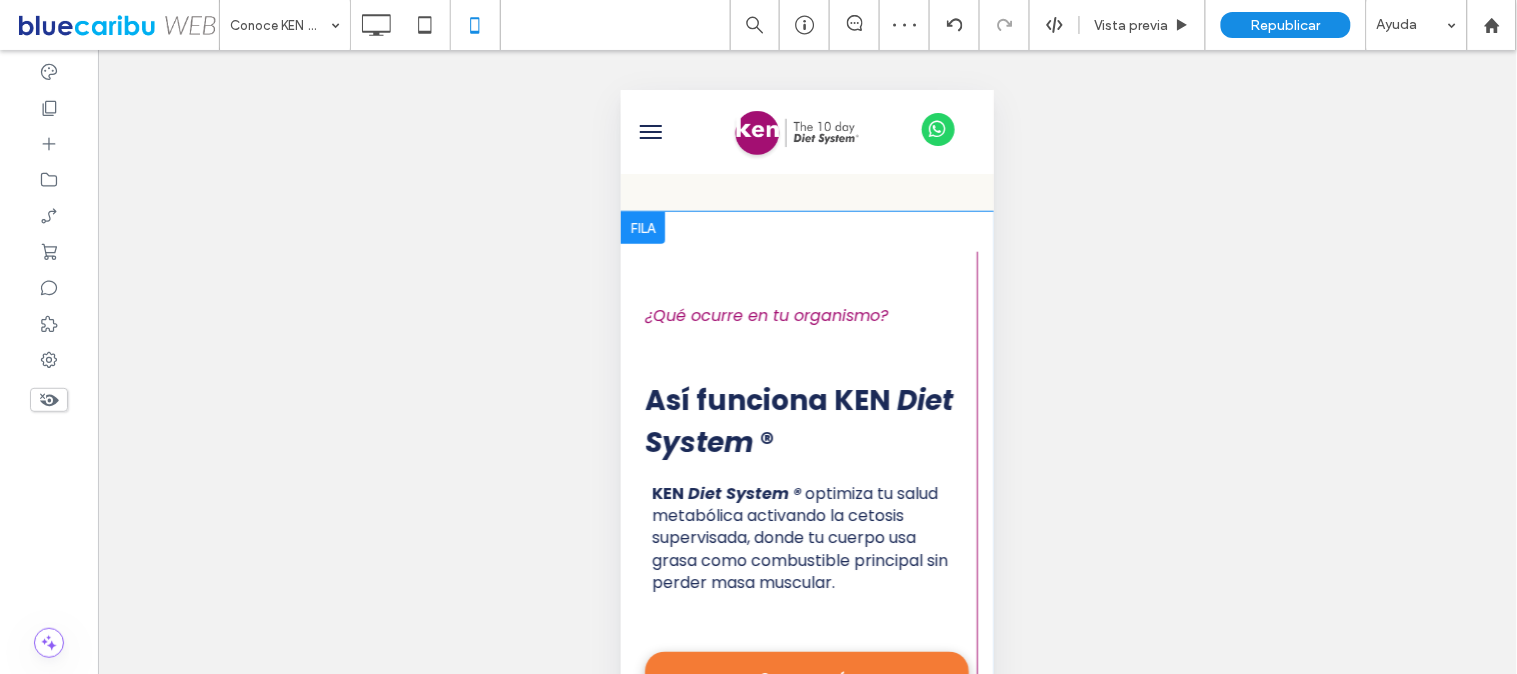 scroll, scrollTop: 2777, scrollLeft: 0, axis: vertical 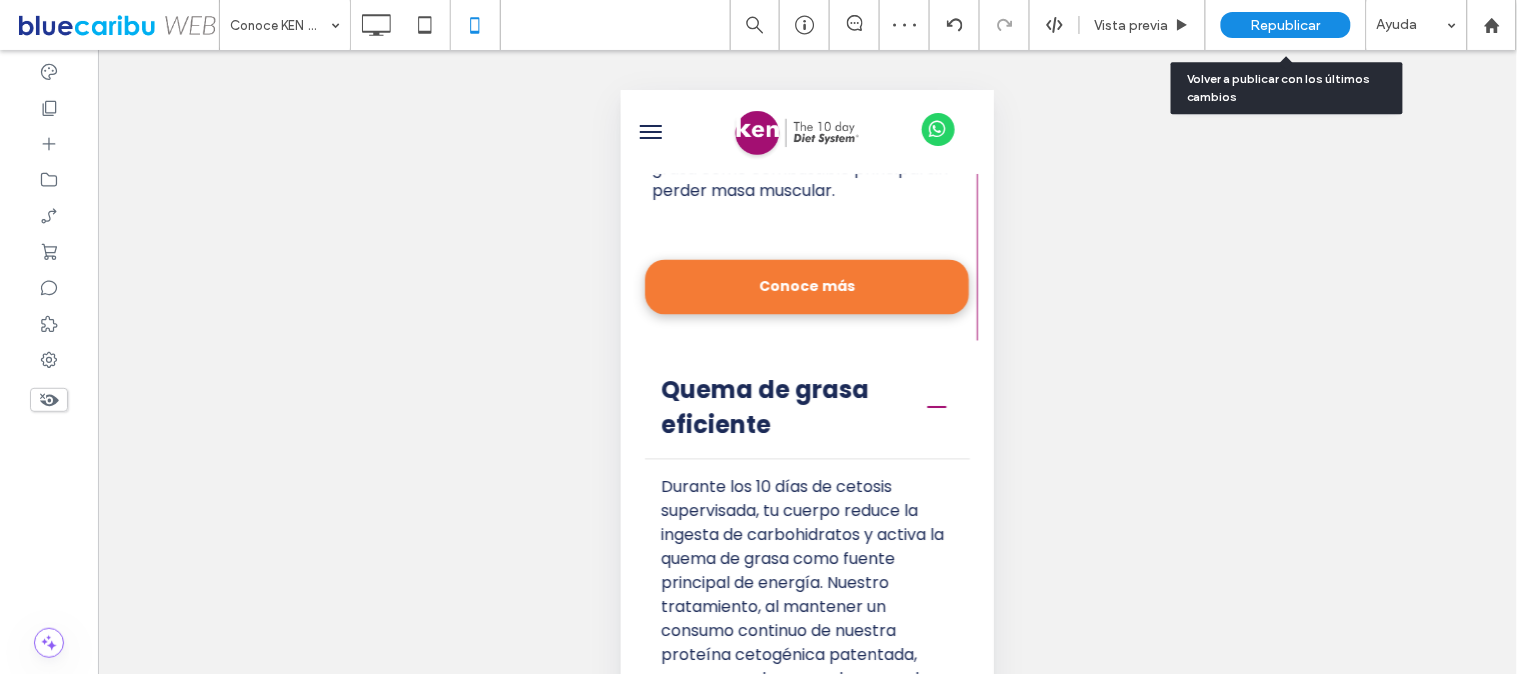 click on "Republicar" at bounding box center [1286, 25] 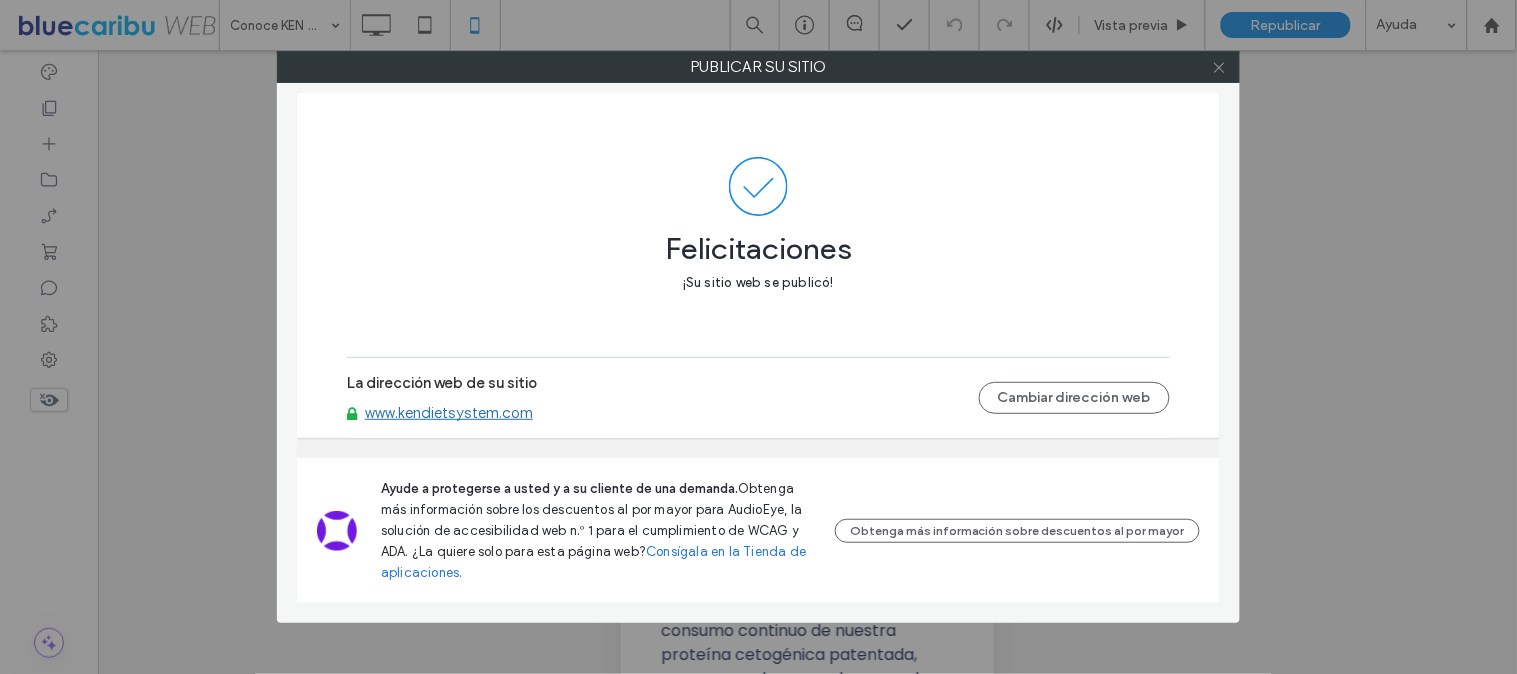 click 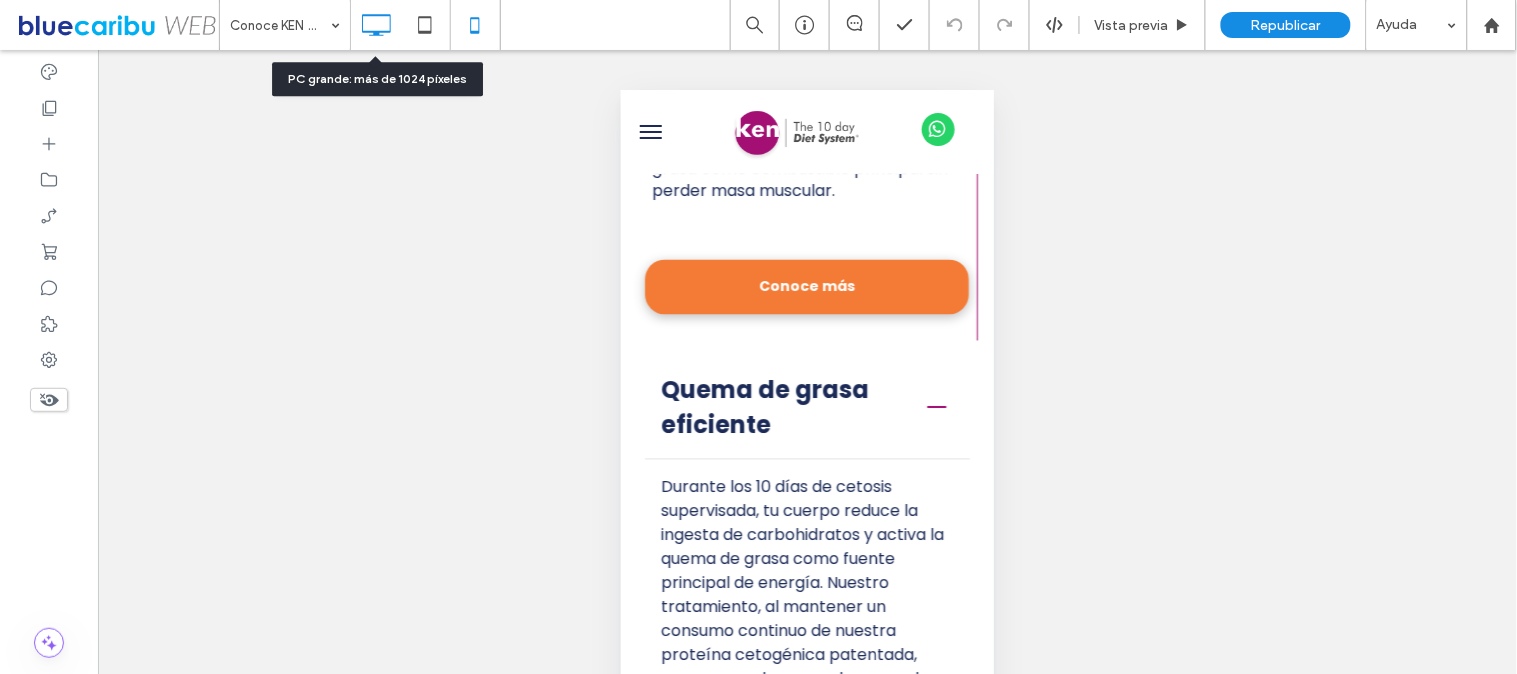 click 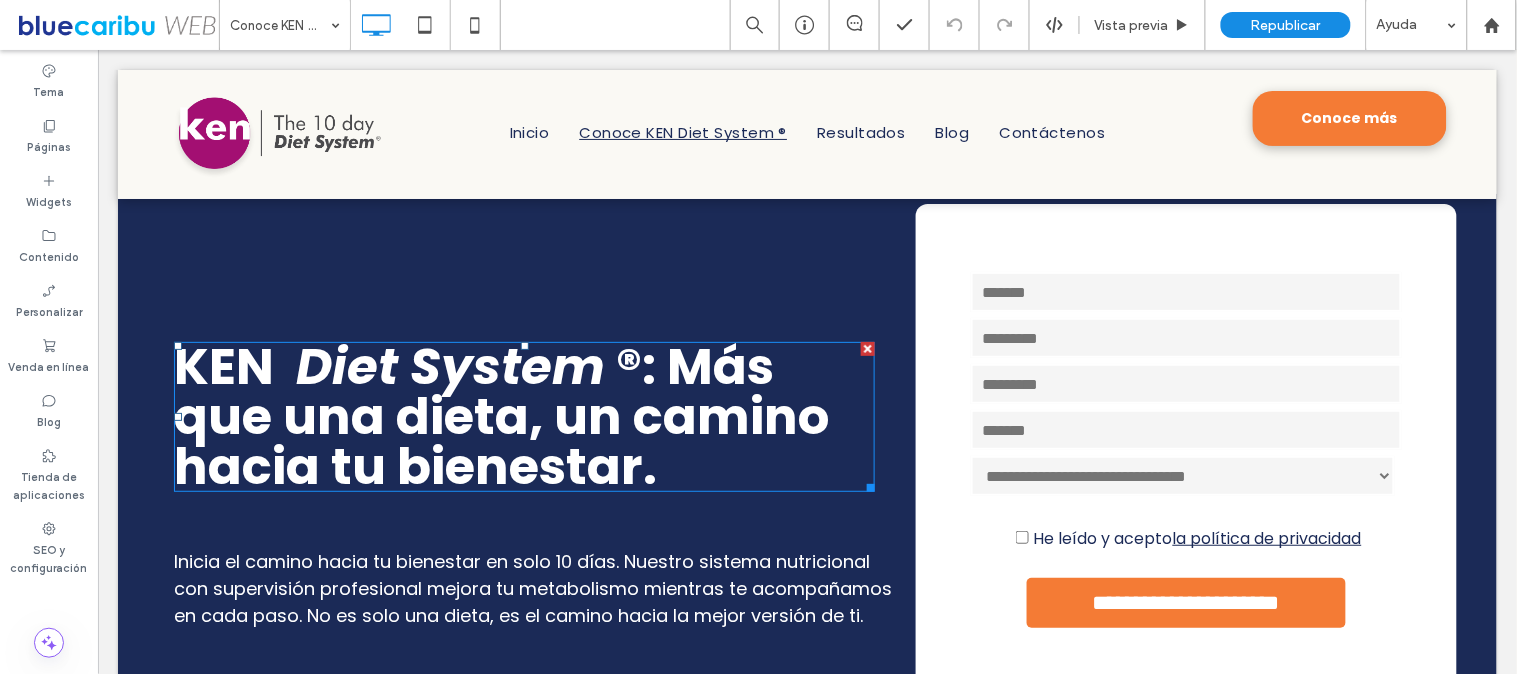 scroll, scrollTop: 0, scrollLeft: 0, axis: both 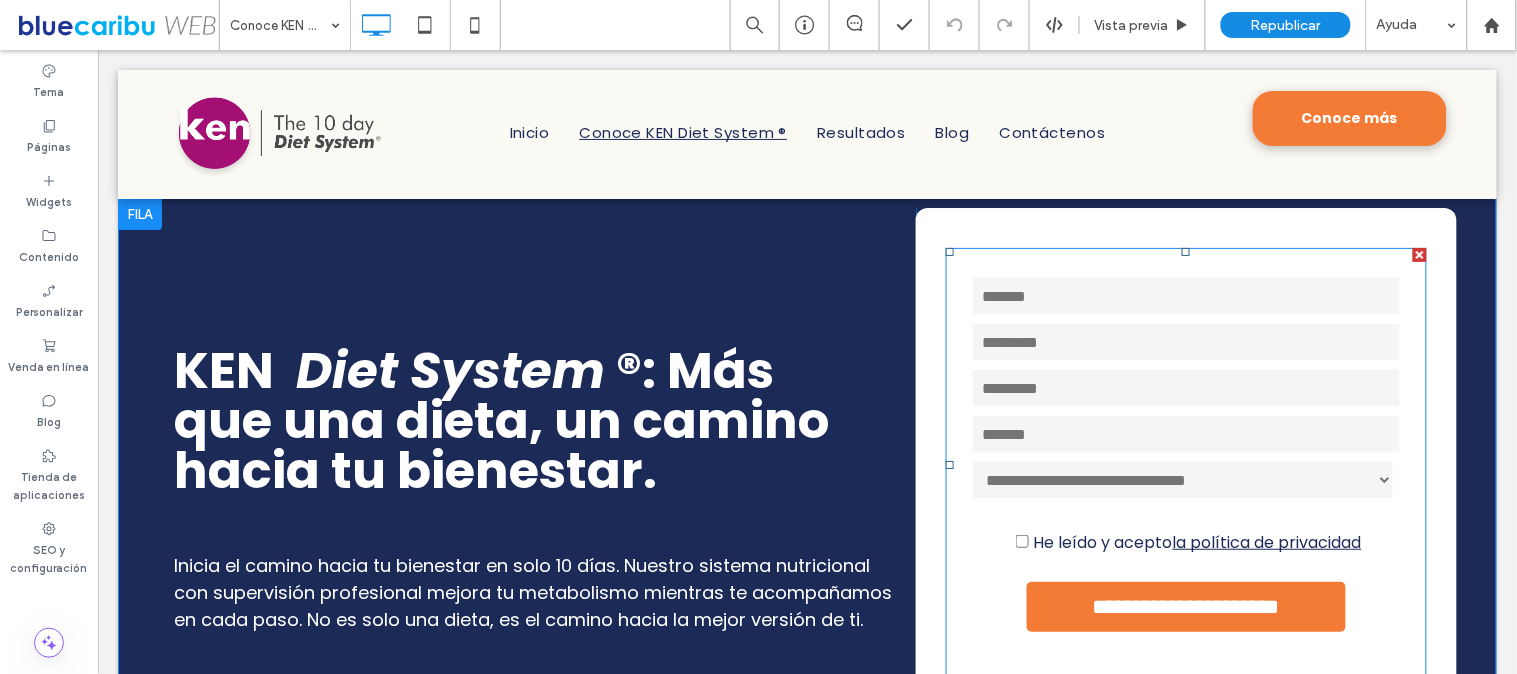 click at bounding box center [1185, 464] 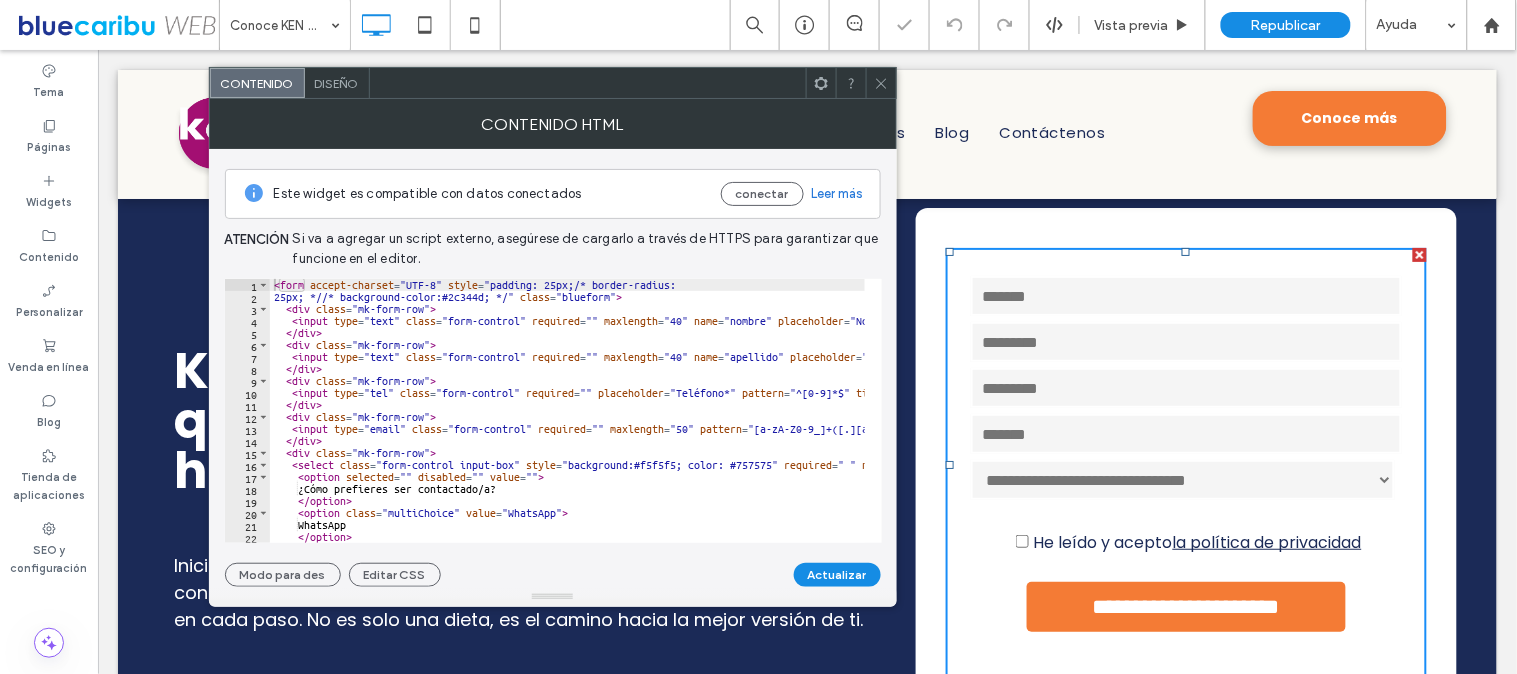 type on "******" 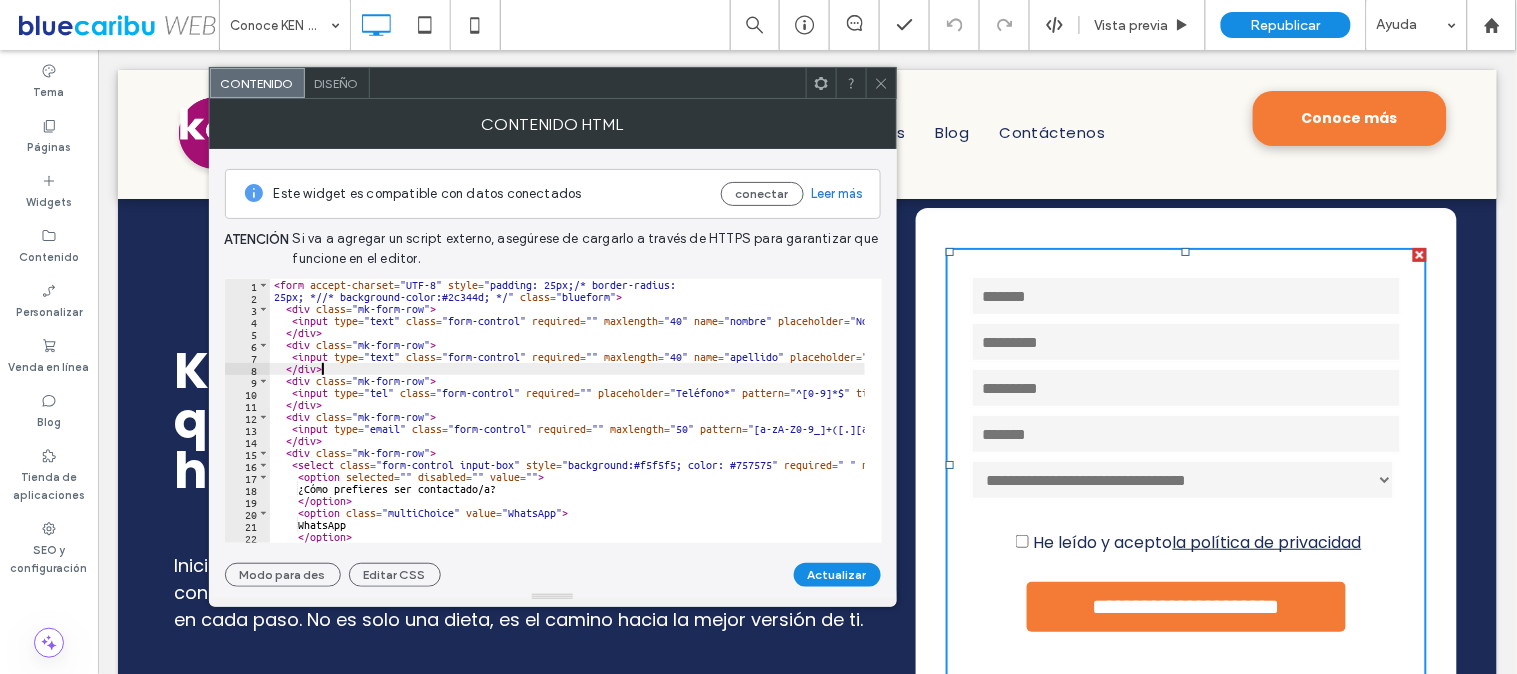 drag, startPoint x: 878, startPoint y: 75, endPoint x: 842, endPoint y: 66, distance: 37.107952 